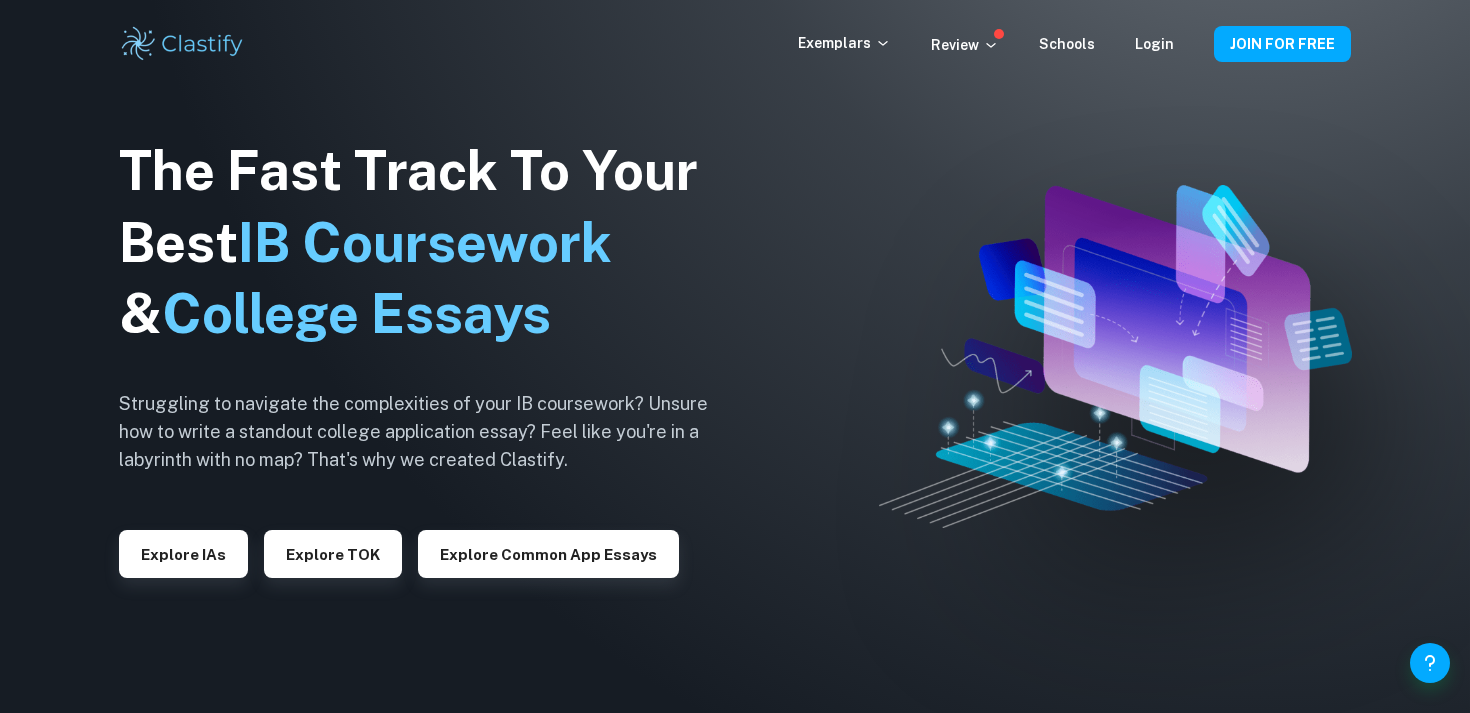 scroll, scrollTop: 0, scrollLeft: 0, axis: both 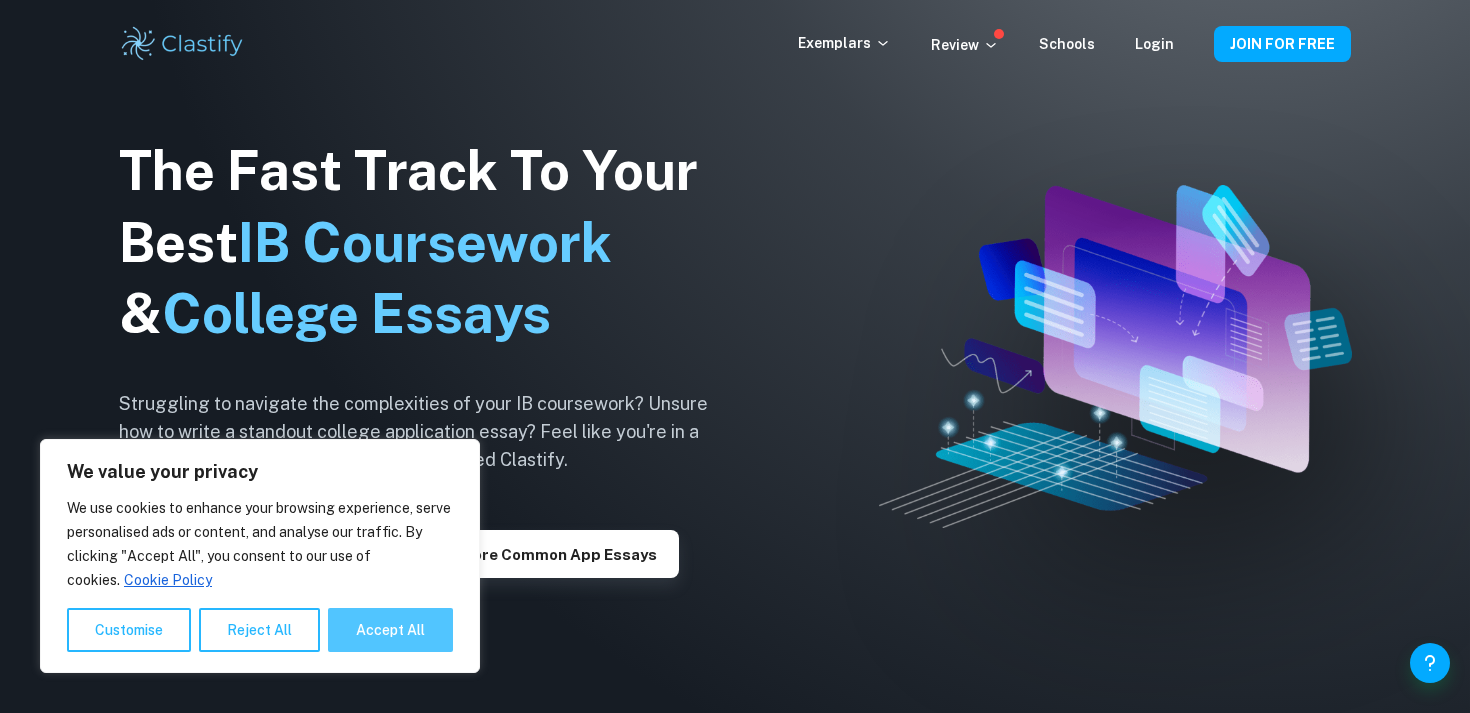 click on "Accept All" at bounding box center [390, 630] 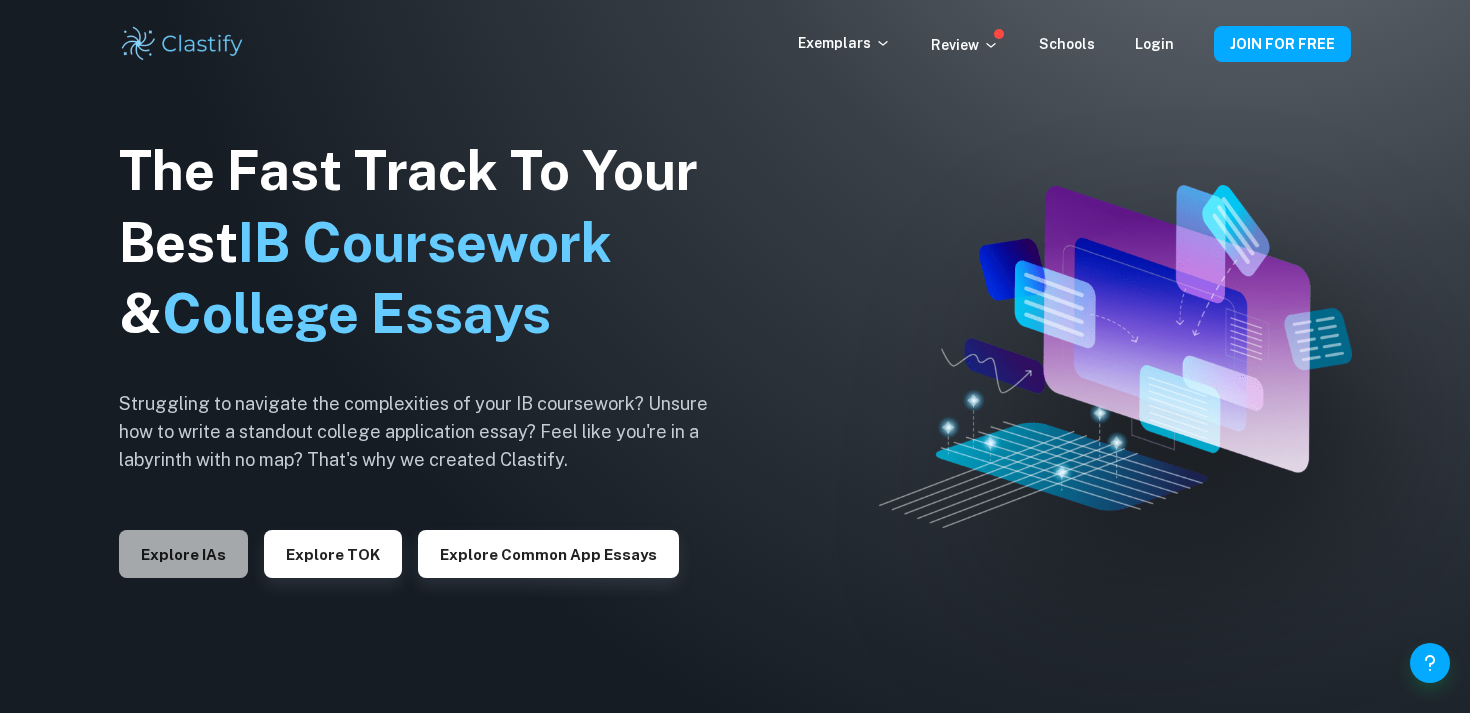 click on "Explore IAs" at bounding box center (183, 554) 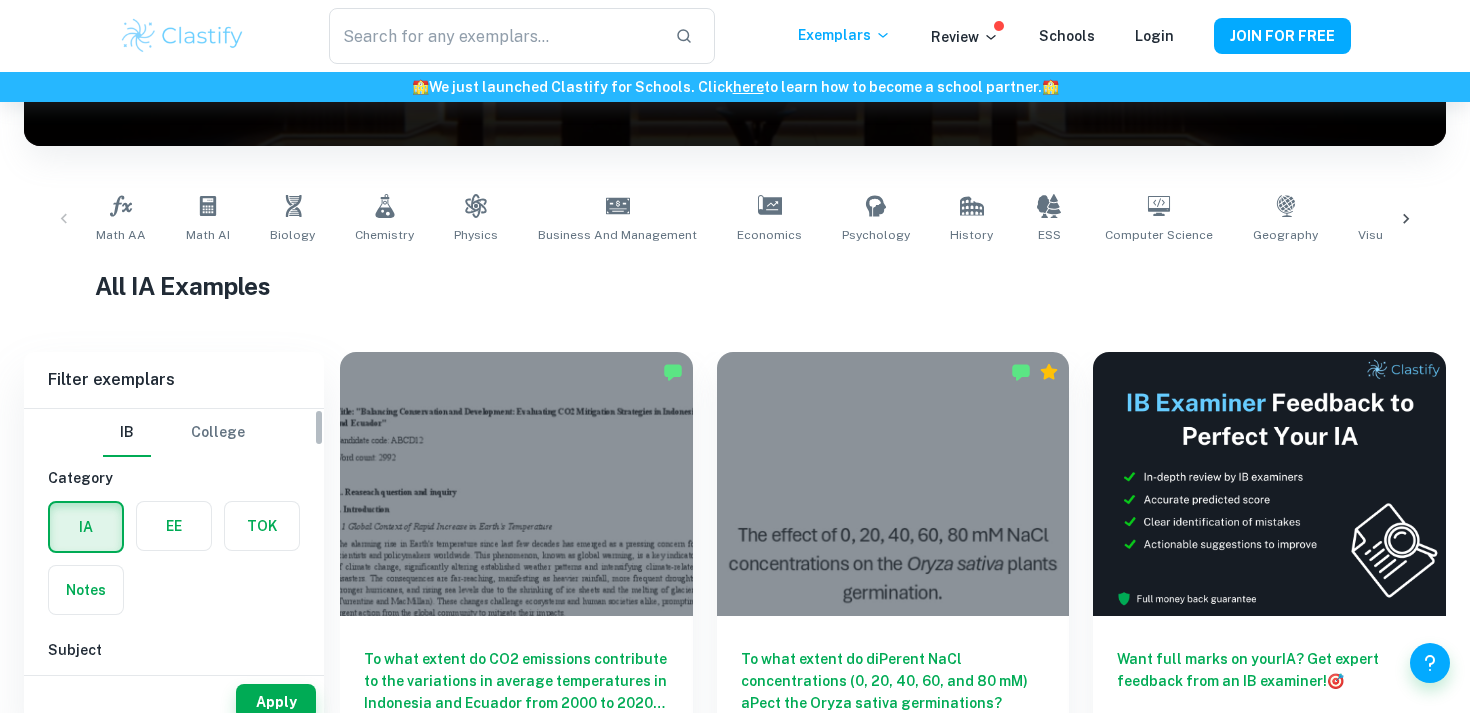 scroll, scrollTop: 360, scrollLeft: 0, axis: vertical 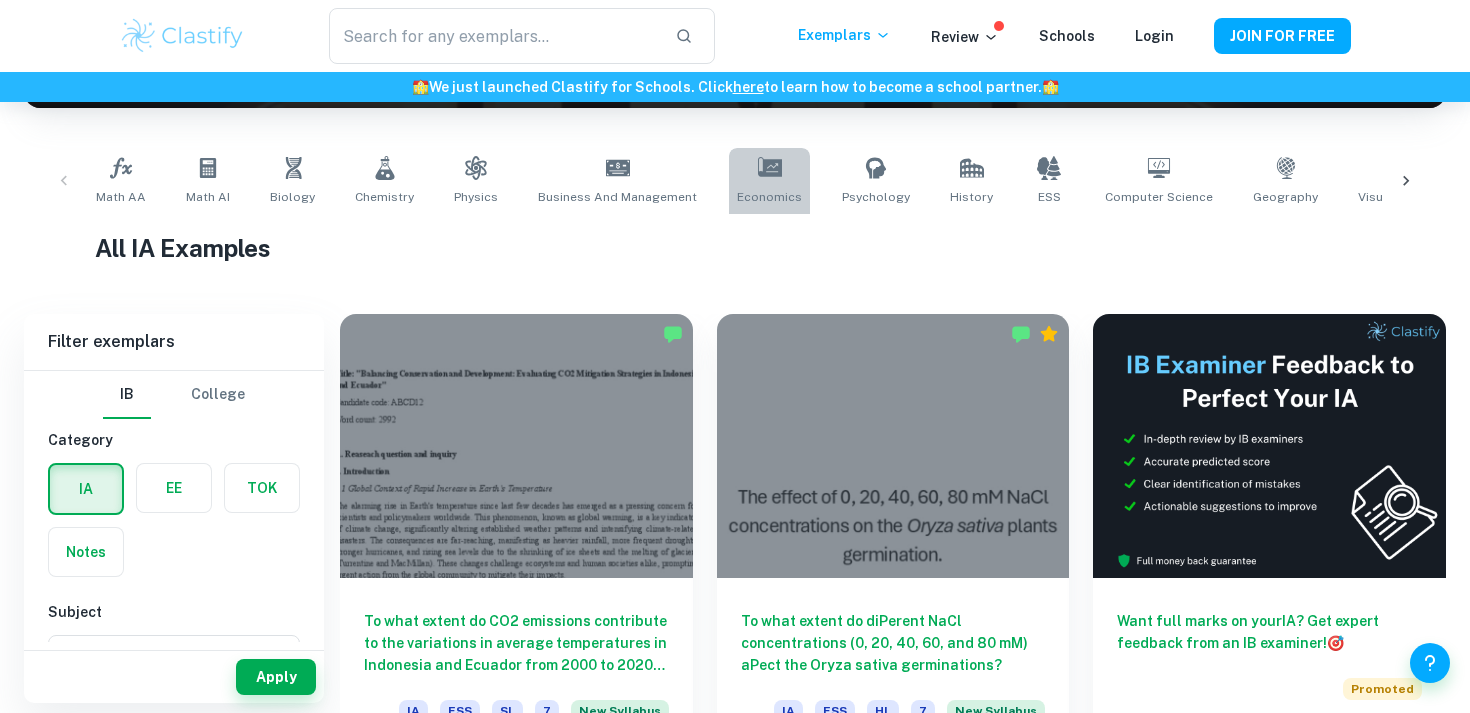 click on "Economics" at bounding box center (769, 181) 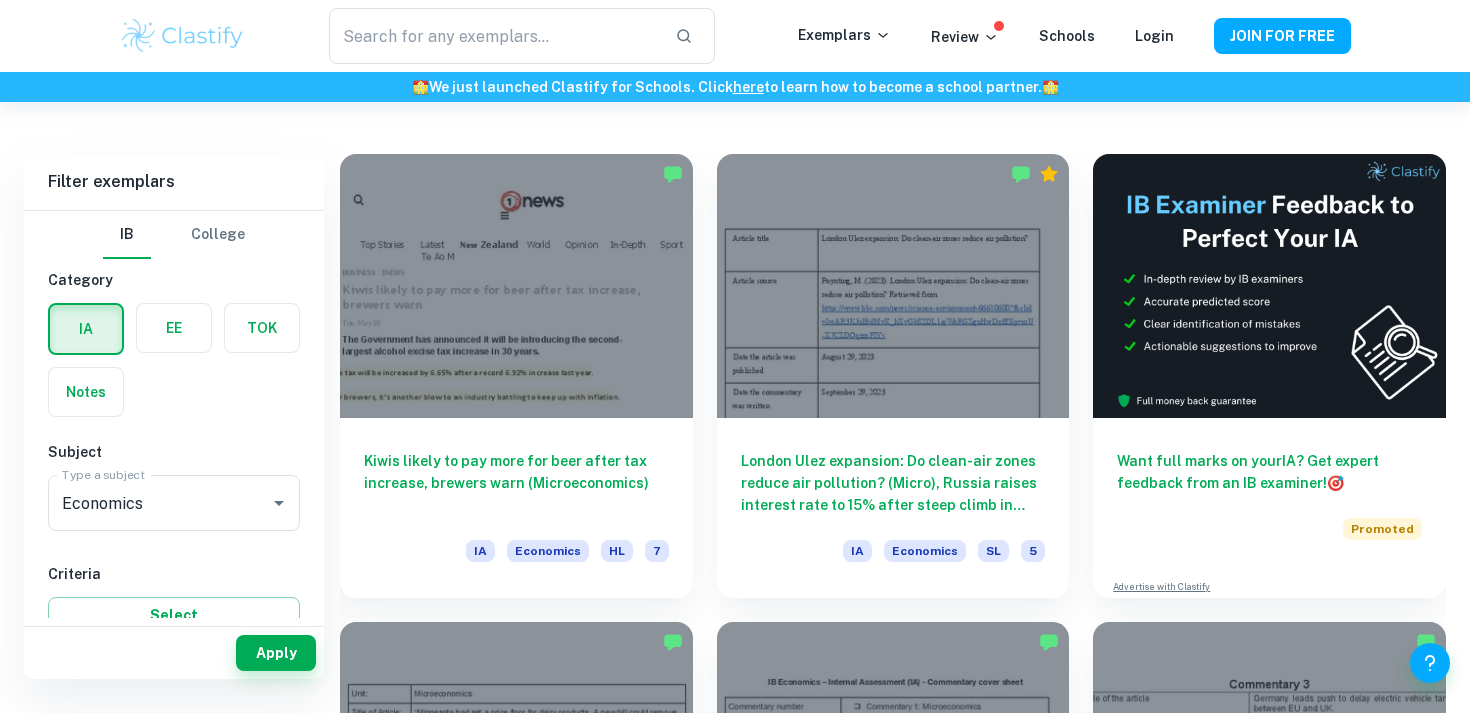 scroll, scrollTop: 521, scrollLeft: 0, axis: vertical 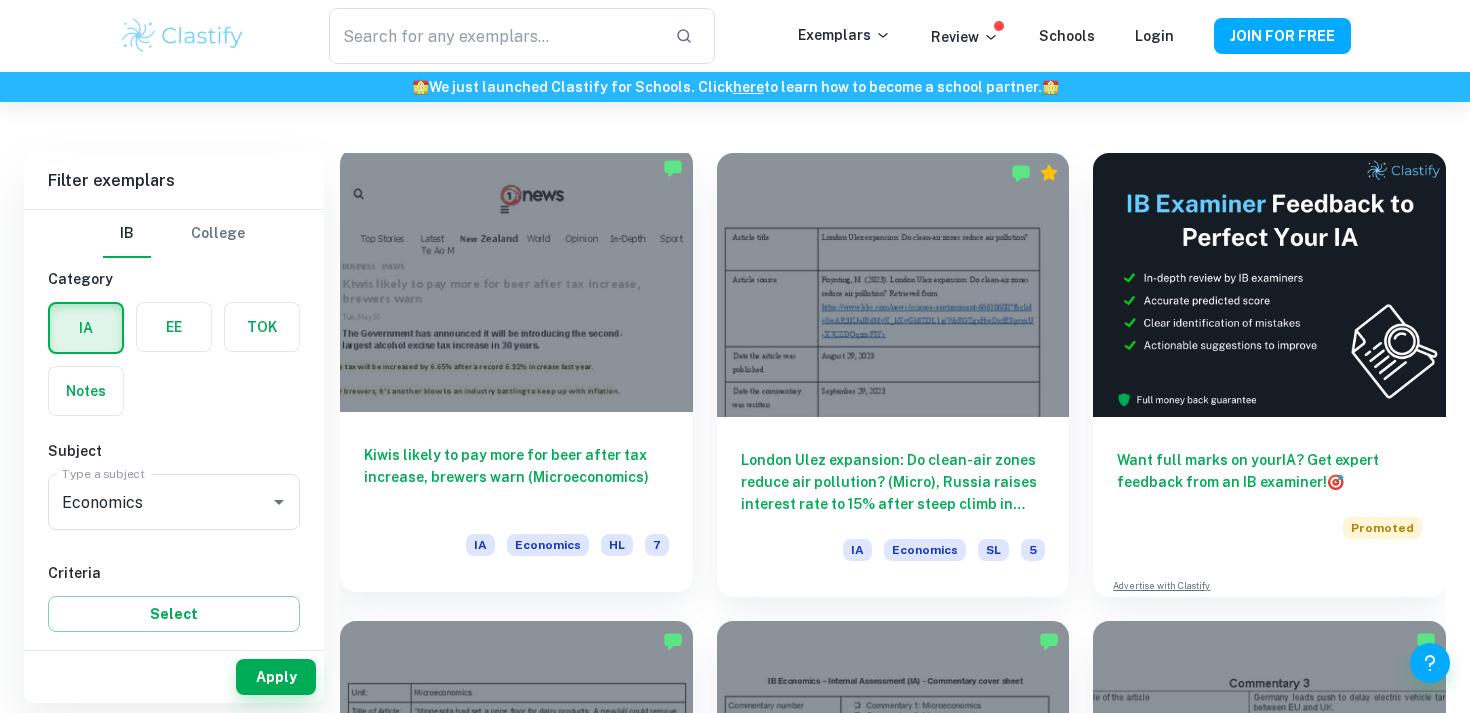 click on "Kiwis likely to pay more for beer after tax increase, brewers warn (Microeconomics)" at bounding box center [516, 477] 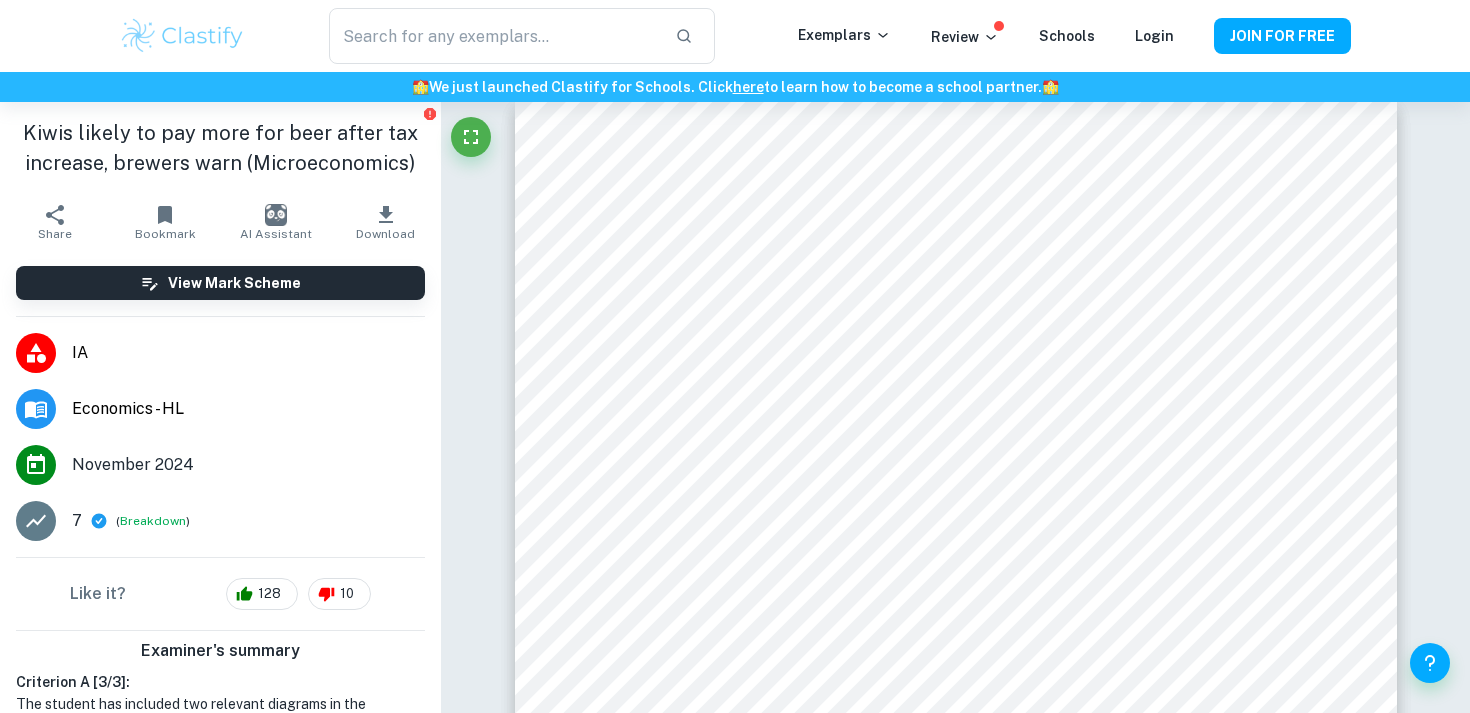 scroll, scrollTop: 27, scrollLeft: 0, axis: vertical 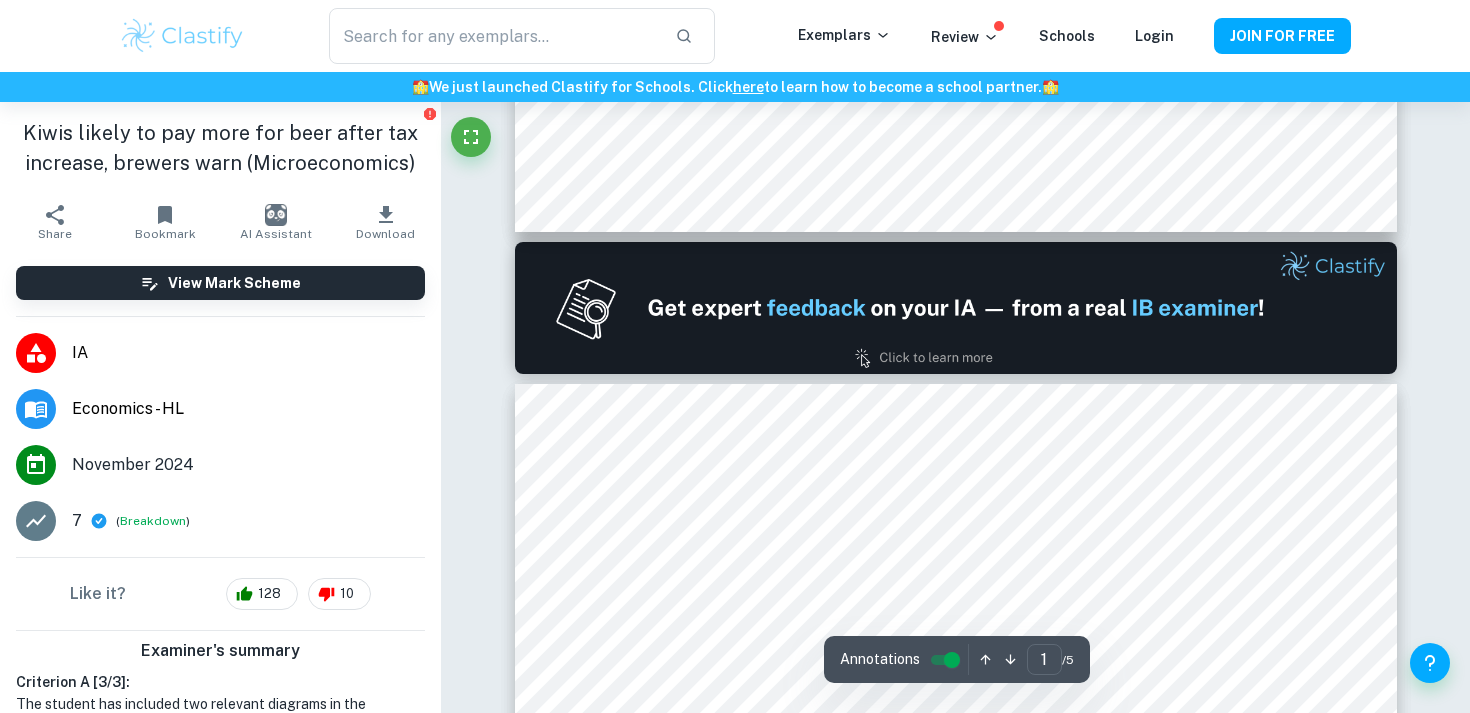 type on "2" 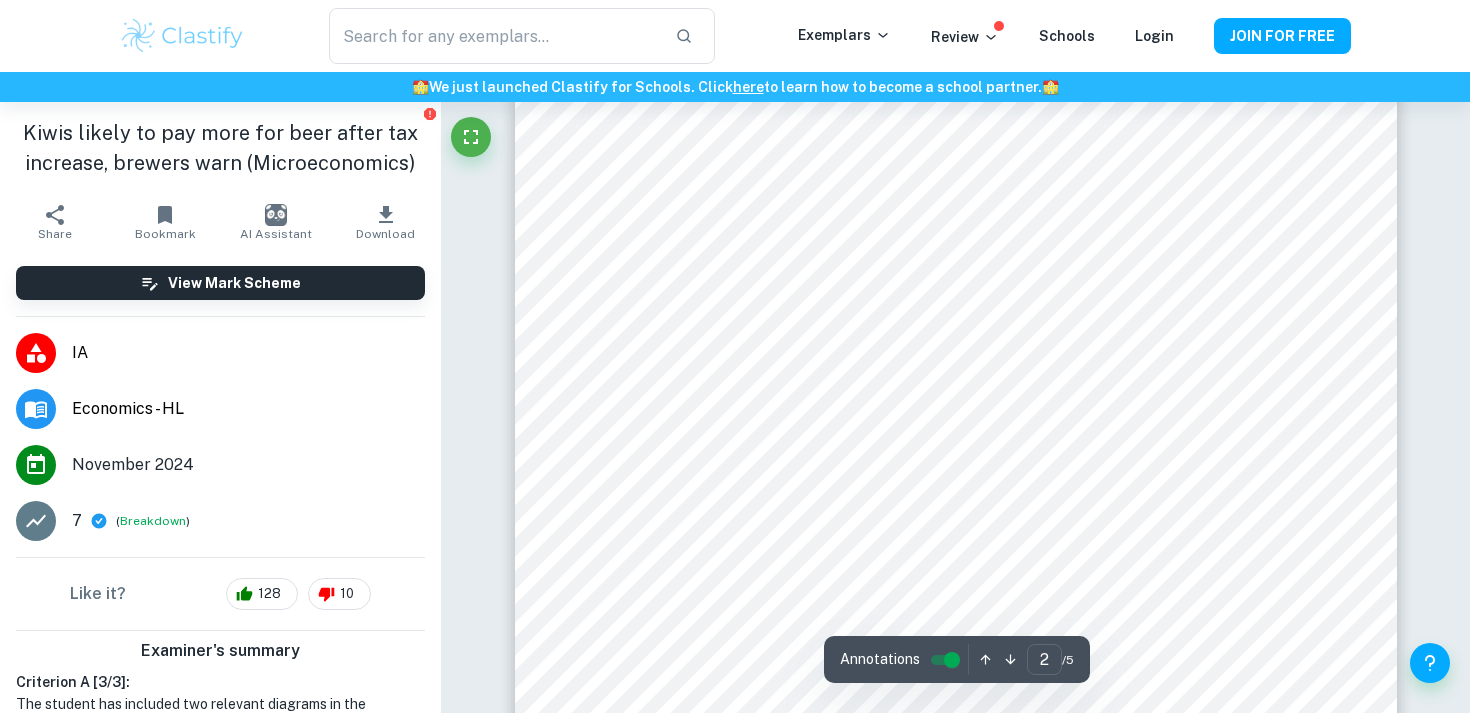 scroll, scrollTop: 1725, scrollLeft: 0, axis: vertical 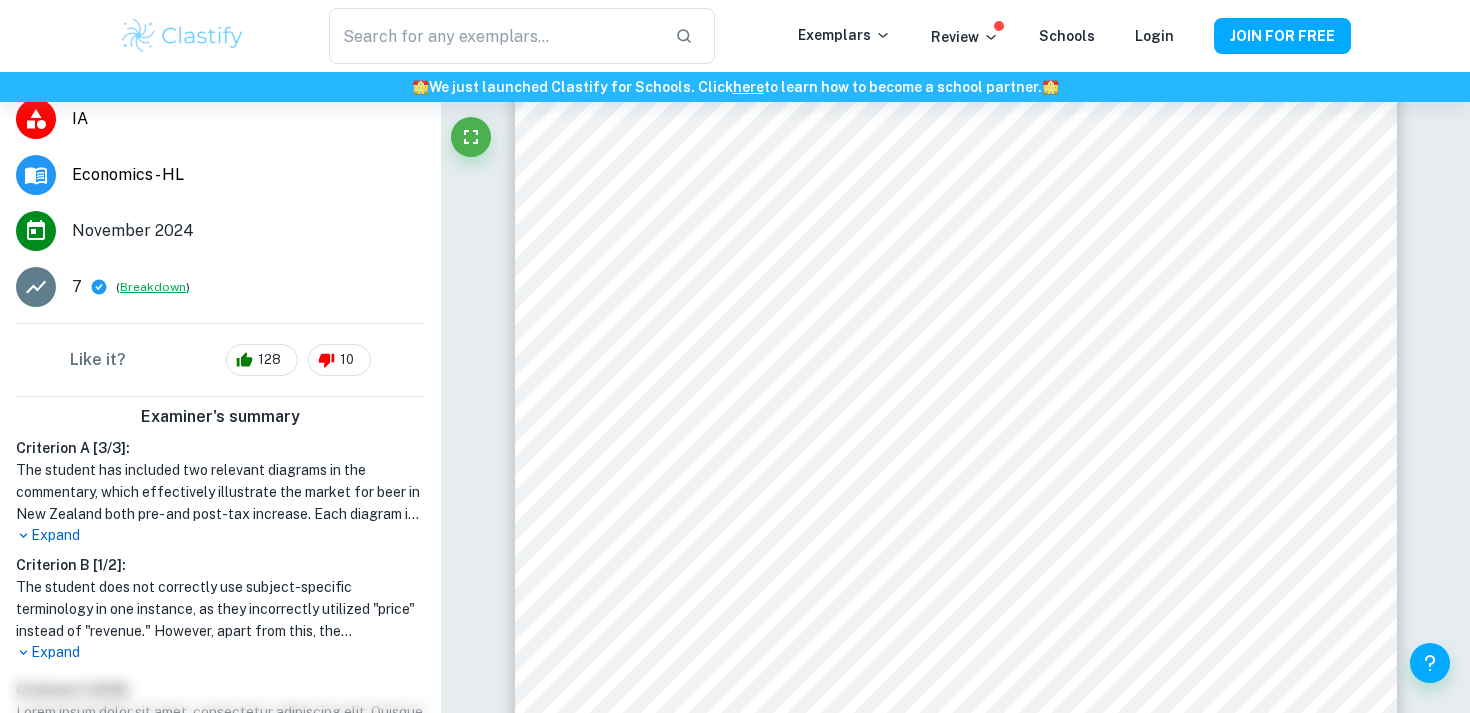 click on "Breakdown" at bounding box center (153, 287) 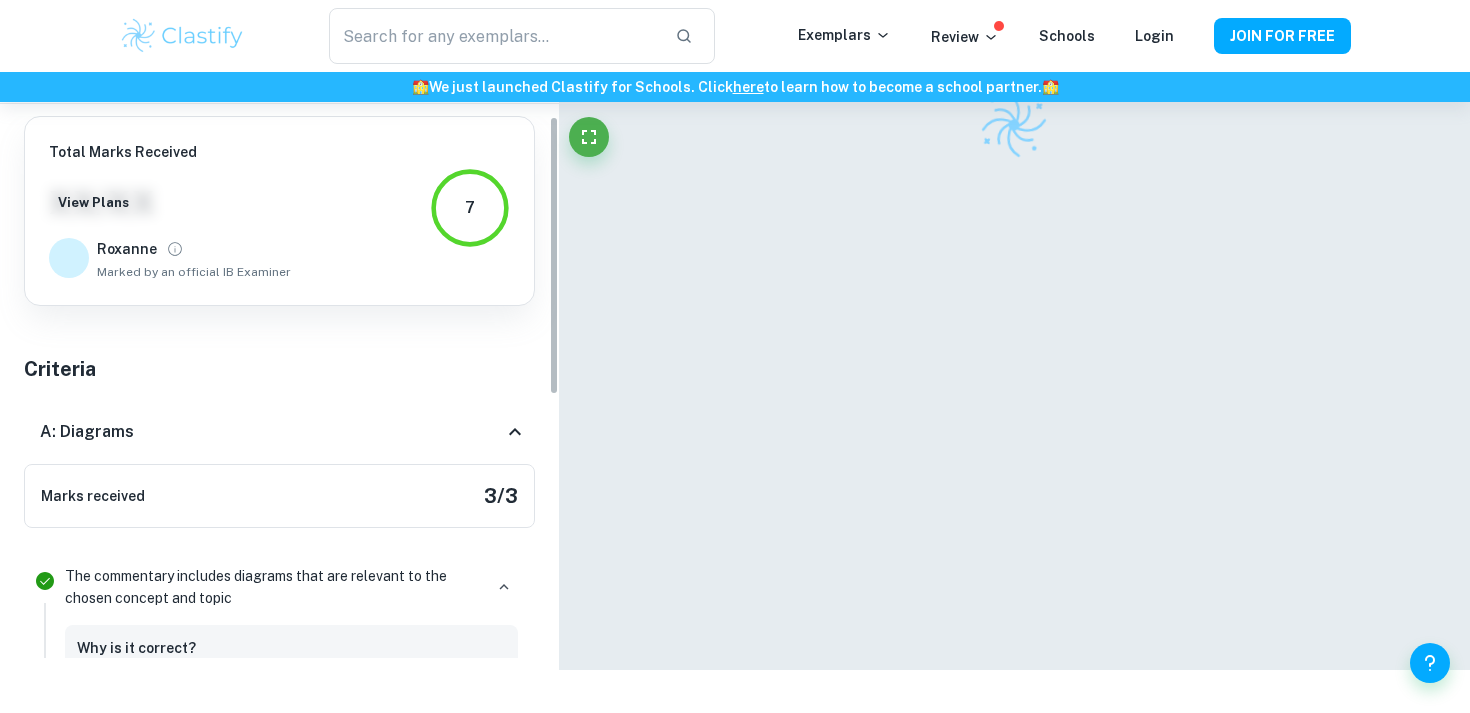 scroll, scrollTop: 102, scrollLeft: 0, axis: vertical 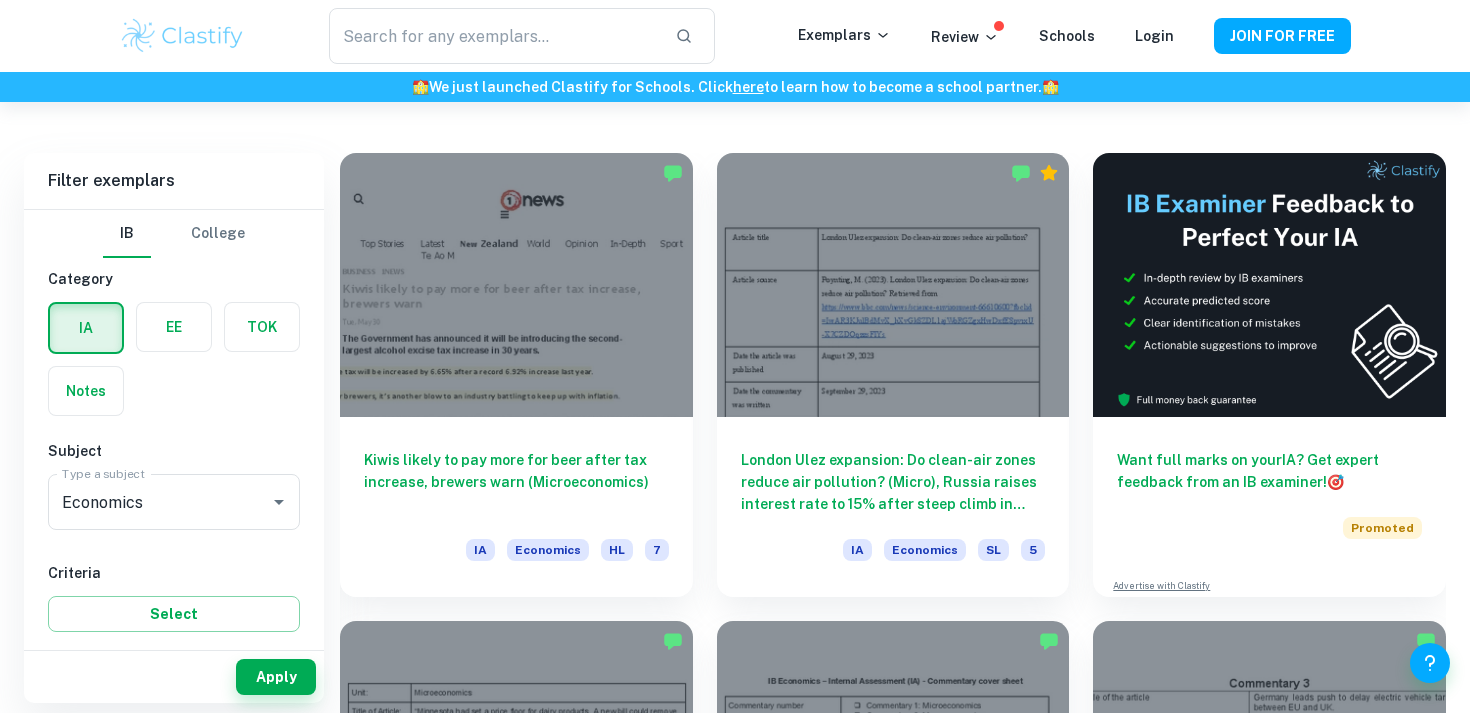 click on "​ Exemplars Review Schools Login JOIN FOR FREE" at bounding box center [735, 36] 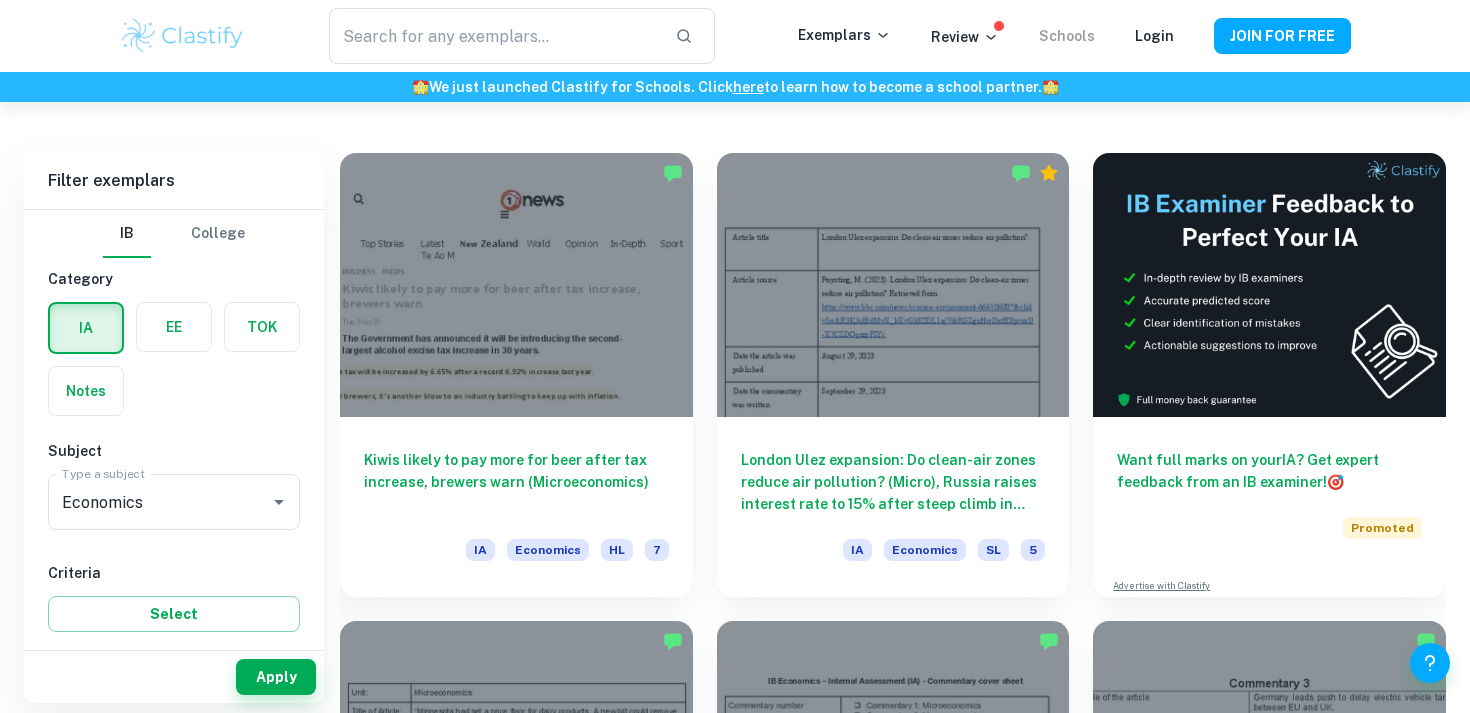 click on "Schools" at bounding box center [1067, 36] 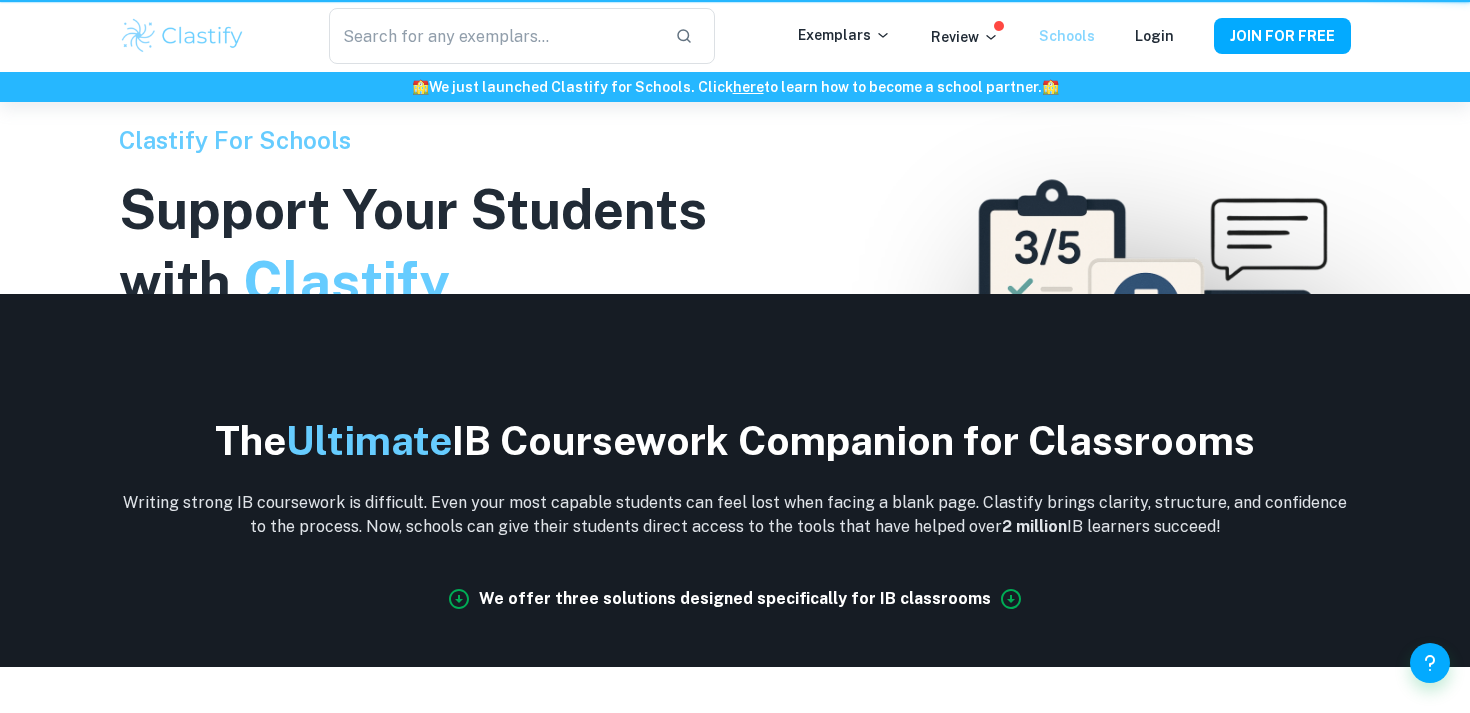 scroll, scrollTop: 0, scrollLeft: 0, axis: both 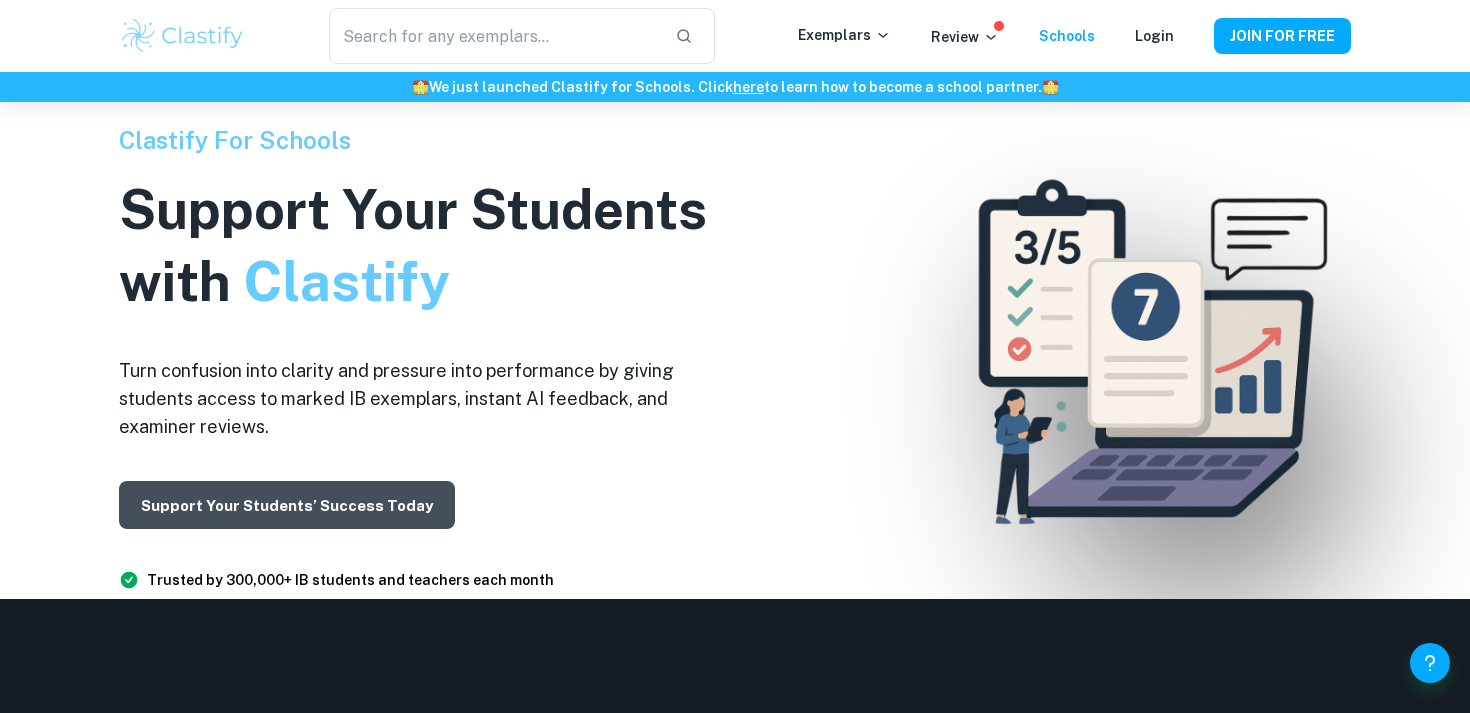 click on "Support Your Students’ Success Today" at bounding box center (287, 505) 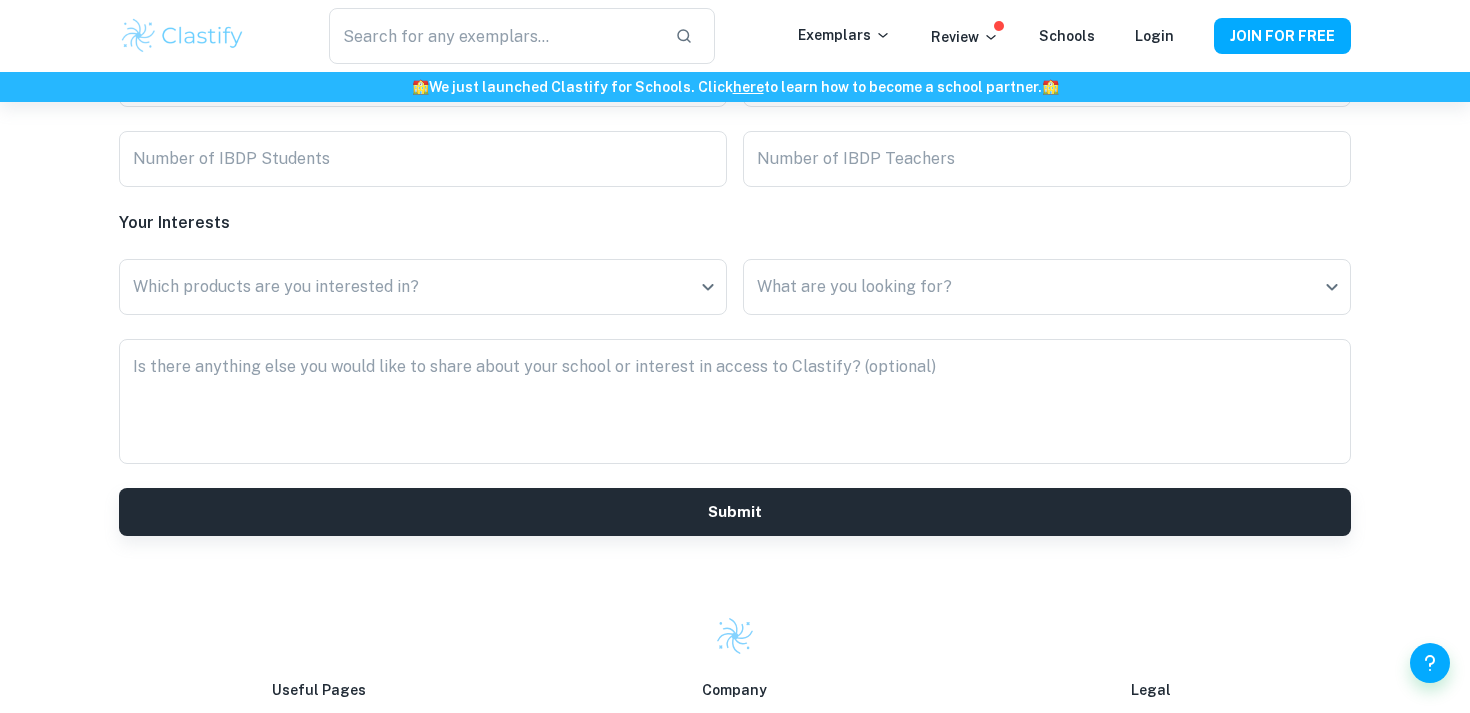 scroll, scrollTop: 4908, scrollLeft: 0, axis: vertical 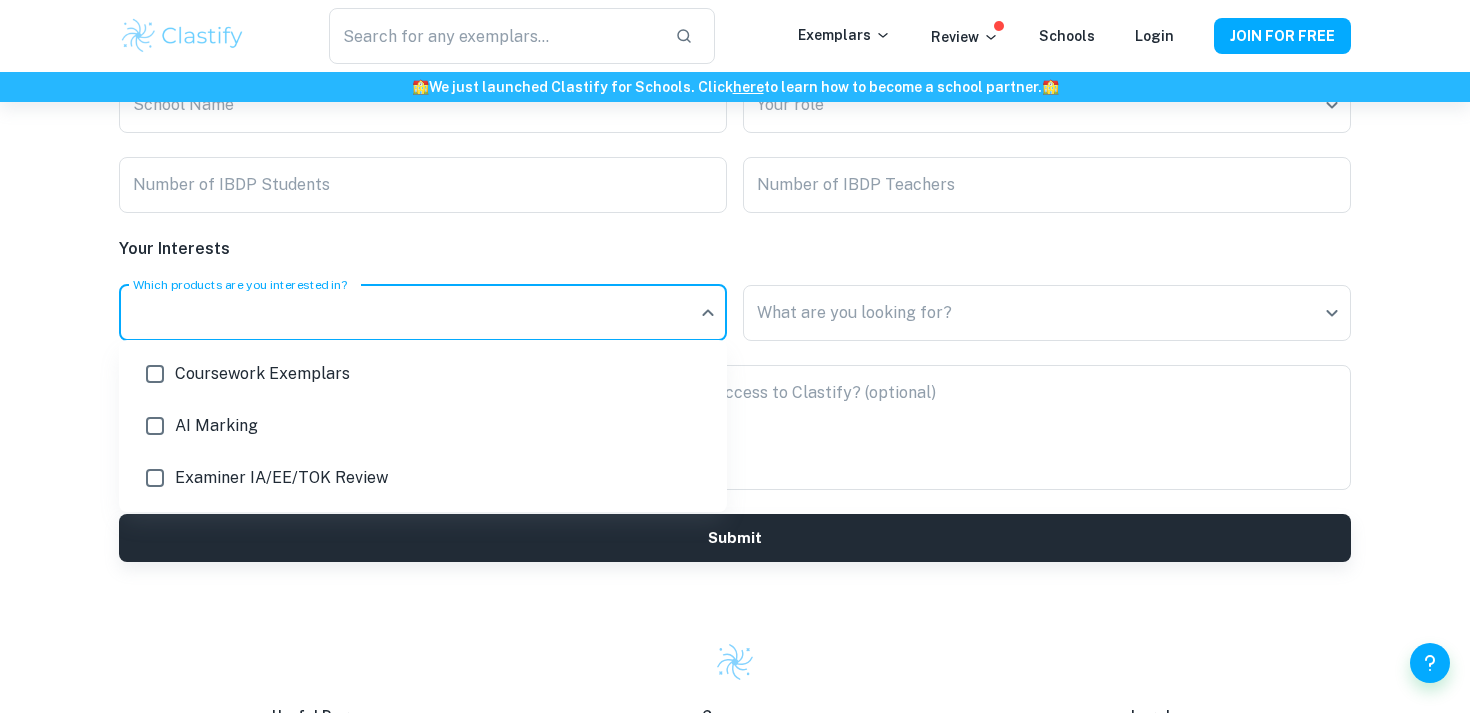 click on "We value your privacy We use cookies to enhance your browsing experience, serve personalised ads or content, and analyse our traffic. By clicking "Accept All", you consent to our use of cookies.   Cookie Policy Customise   Reject All   Accept All   Customise Consent Preferences   We use cookies to help you navigate efficiently and perform certain functions. You will find detailed information about all cookies under each consent category below. The cookies that are categorised as "Necessary" are stored on your browser as they are essential for enabling the basic functionalities of the site. ...  Show more For more information on how Google's third-party cookies operate and handle your data, see:   Google Privacy Policy Necessary Always Active Necessary cookies are required to enable the basic features of this site, such as providing secure log-in or adjusting your consent preferences. These cookies do not store any personally identifiable data. Functional Analytics Performance Advertisement Uncategorised" at bounding box center [735, -4450] 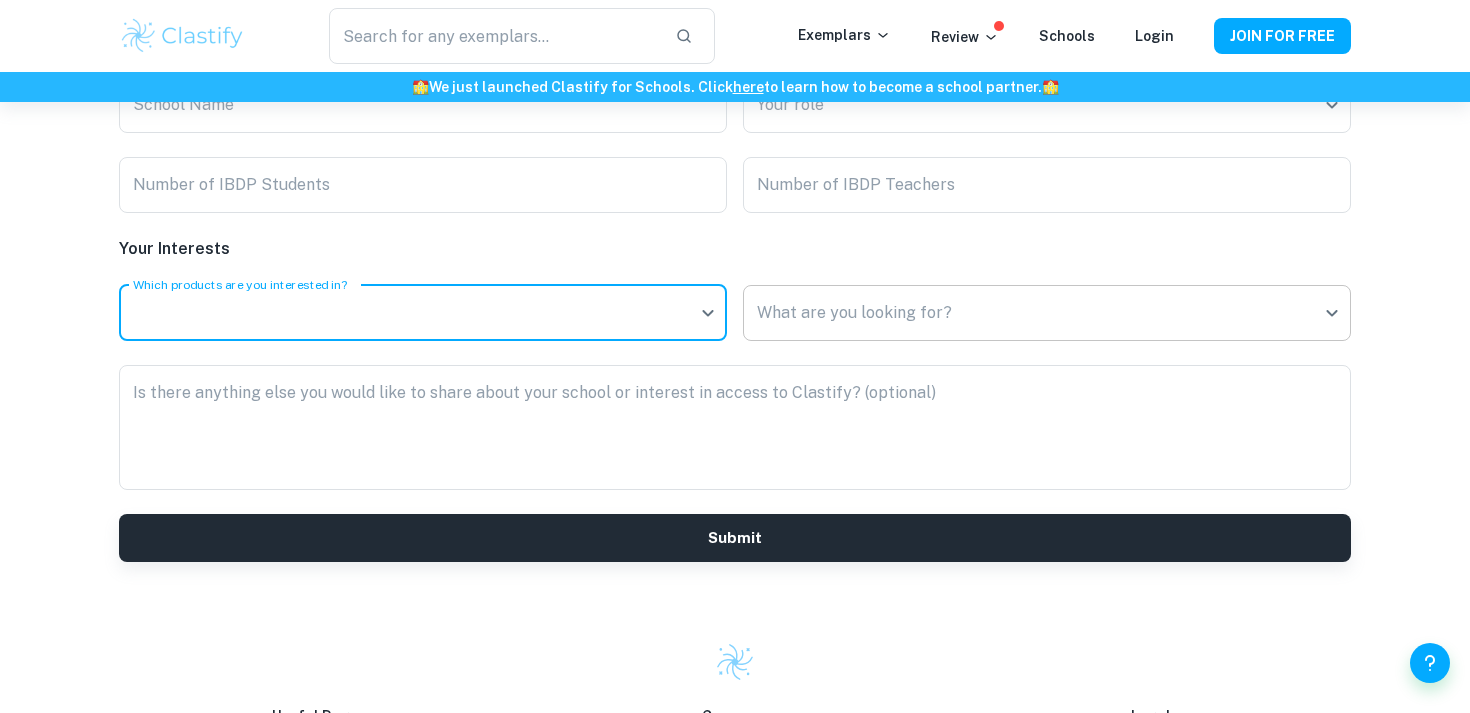 click on "We value your privacy We use cookies to enhance your browsing experience, serve personalised ads or content, and analyse our traffic. By clicking "Accept All", you consent to our use of cookies.   Cookie Policy Customise   Reject All   Accept All   Customise Consent Preferences   We use cookies to help you navigate efficiently and perform certain functions. You will find detailed information about all cookies under each consent category below. The cookies that are categorised as "Necessary" are stored on your browser as they are essential for enabling the basic functionalities of the site. ...  Show more For more information on how Google's third-party cookies operate and handle your data, see:   Google Privacy Policy Necessary Always Active Necessary cookies are required to enable the basic features of this site, such as providing secure log-in or adjusting your consent preferences. These cookies do not store any personally identifiable data. Functional Analytics Performance Advertisement Uncategorised" at bounding box center (735, -4450) 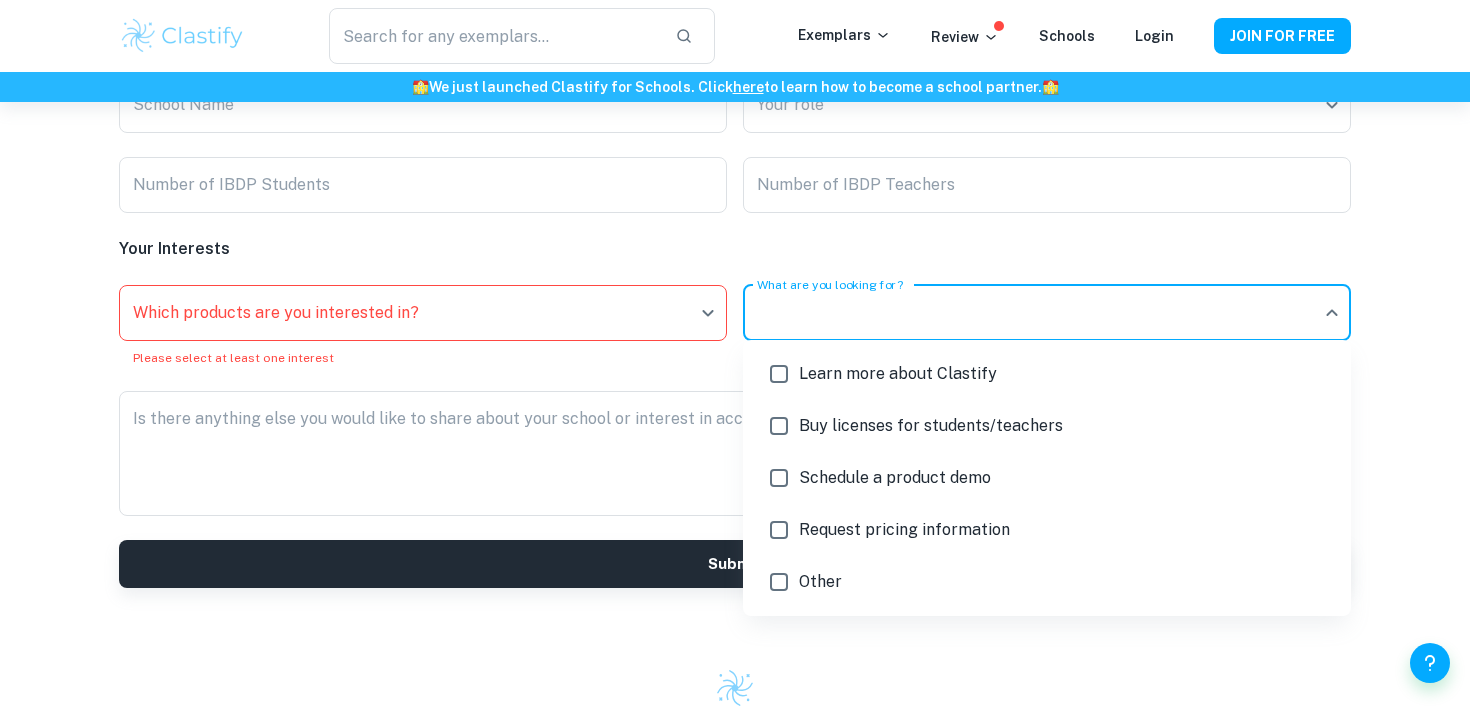 click at bounding box center (735, 356) 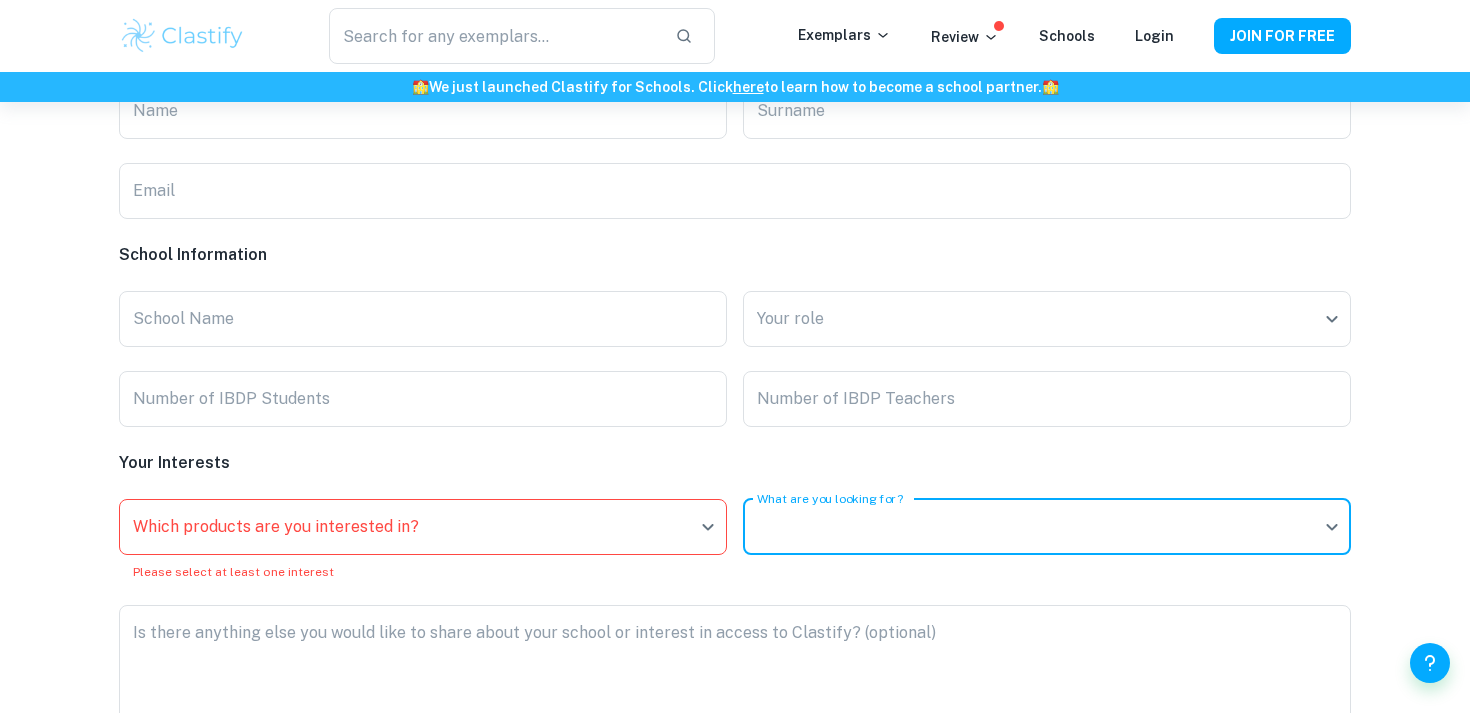 scroll, scrollTop: 4693, scrollLeft: 0, axis: vertical 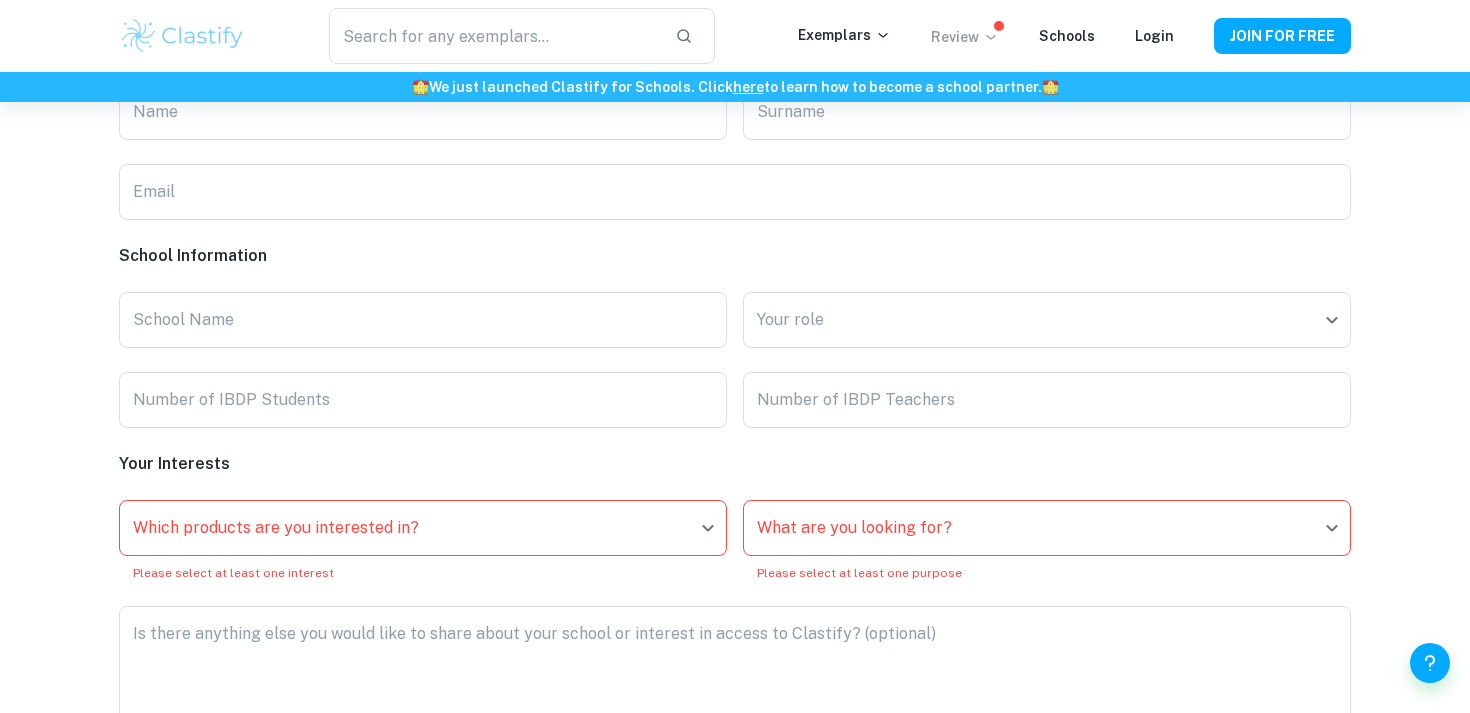 click on "Review" at bounding box center [965, 37] 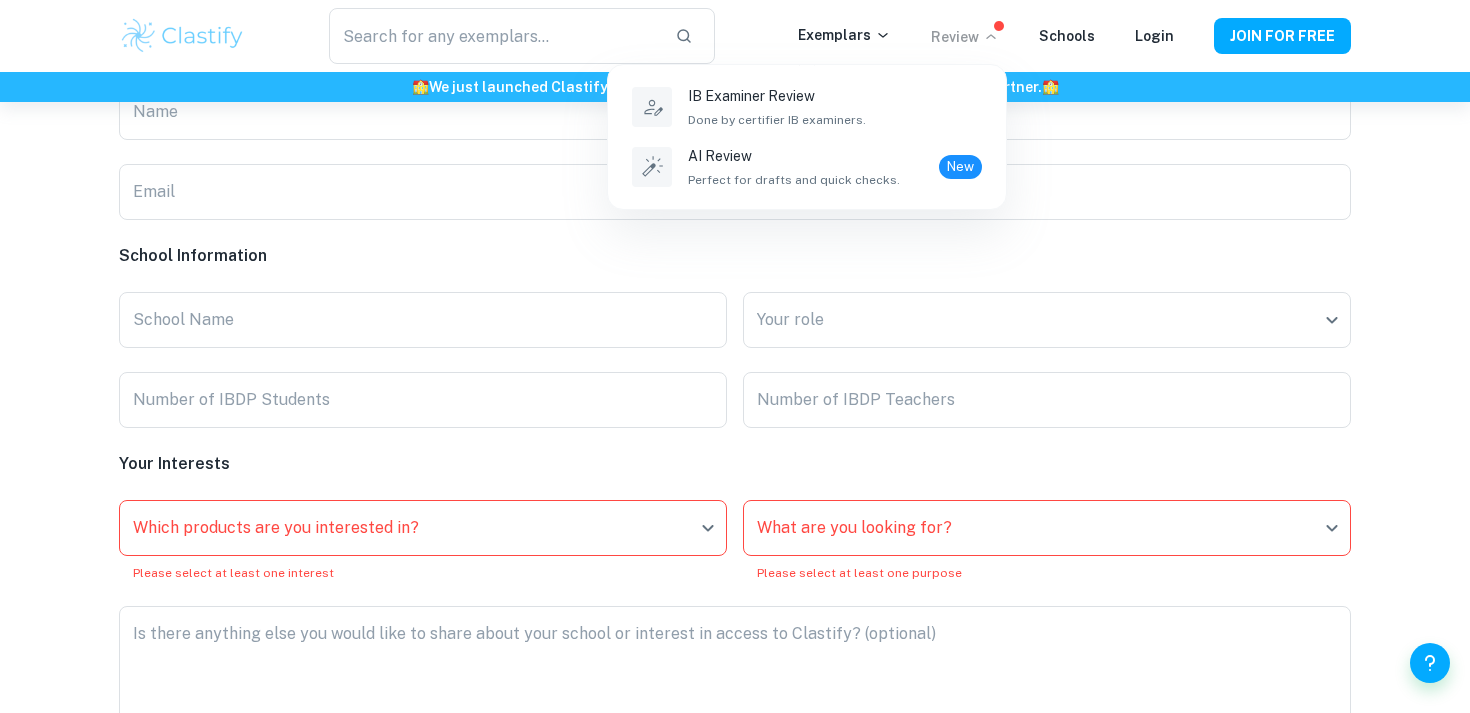 click at bounding box center [735, 356] 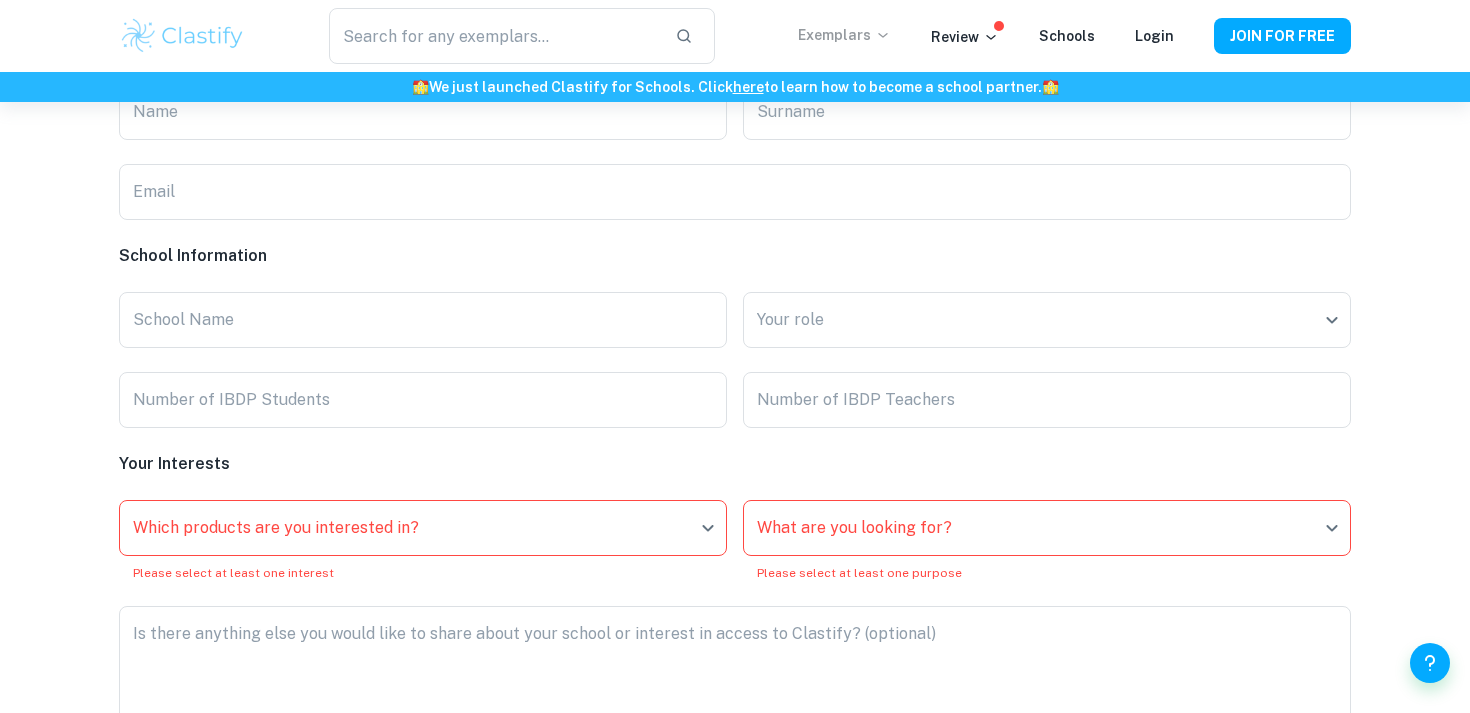 click on "Exemplars" at bounding box center (844, 35) 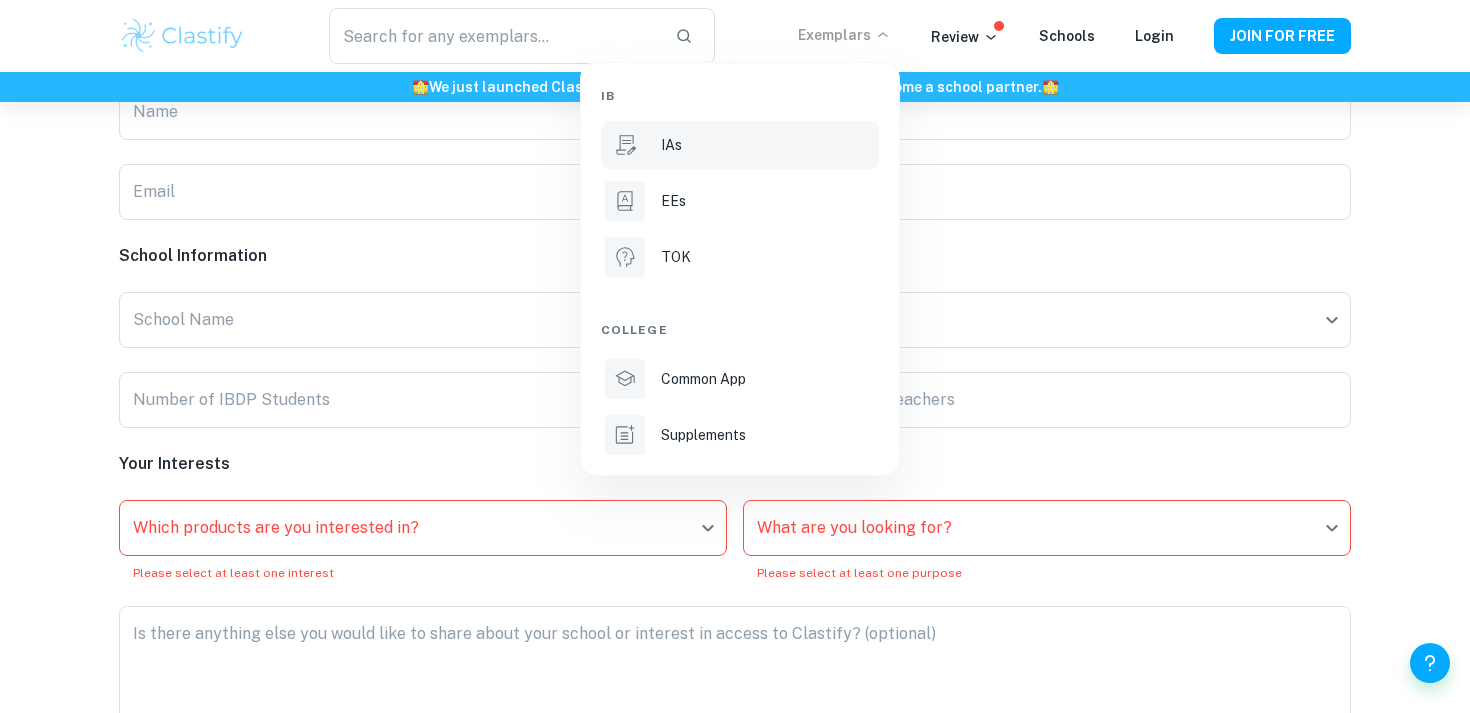 click on "IAs" at bounding box center [740, 145] 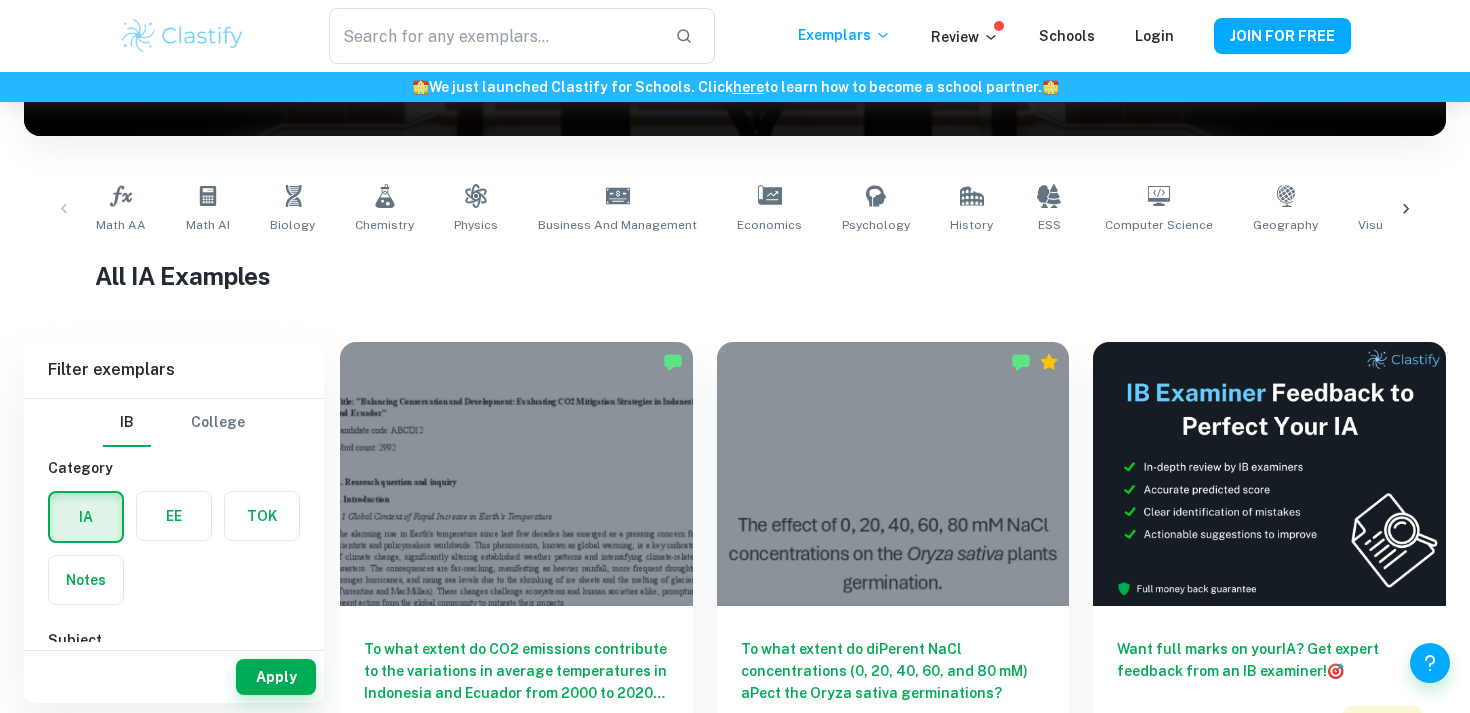 scroll, scrollTop: 361, scrollLeft: 0, axis: vertical 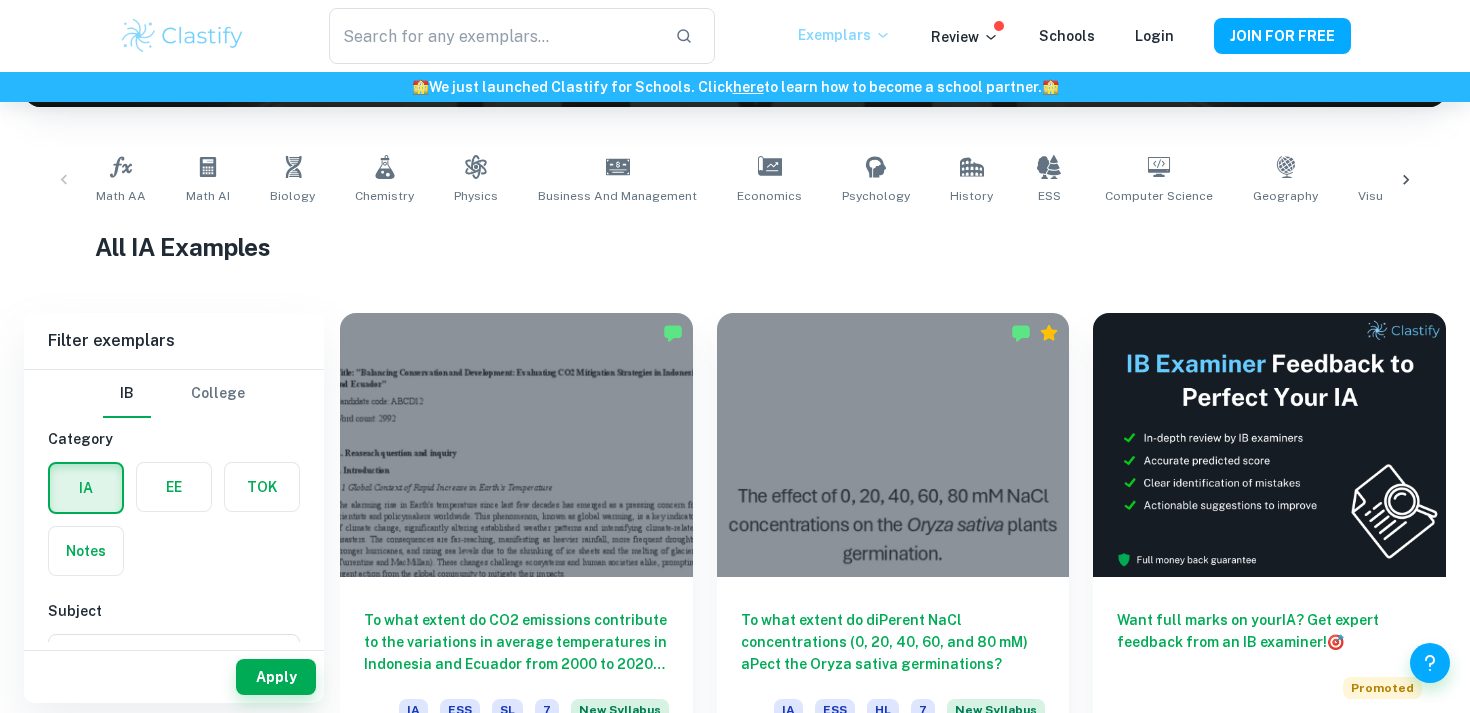 click on "Exemplars" at bounding box center (844, 35) 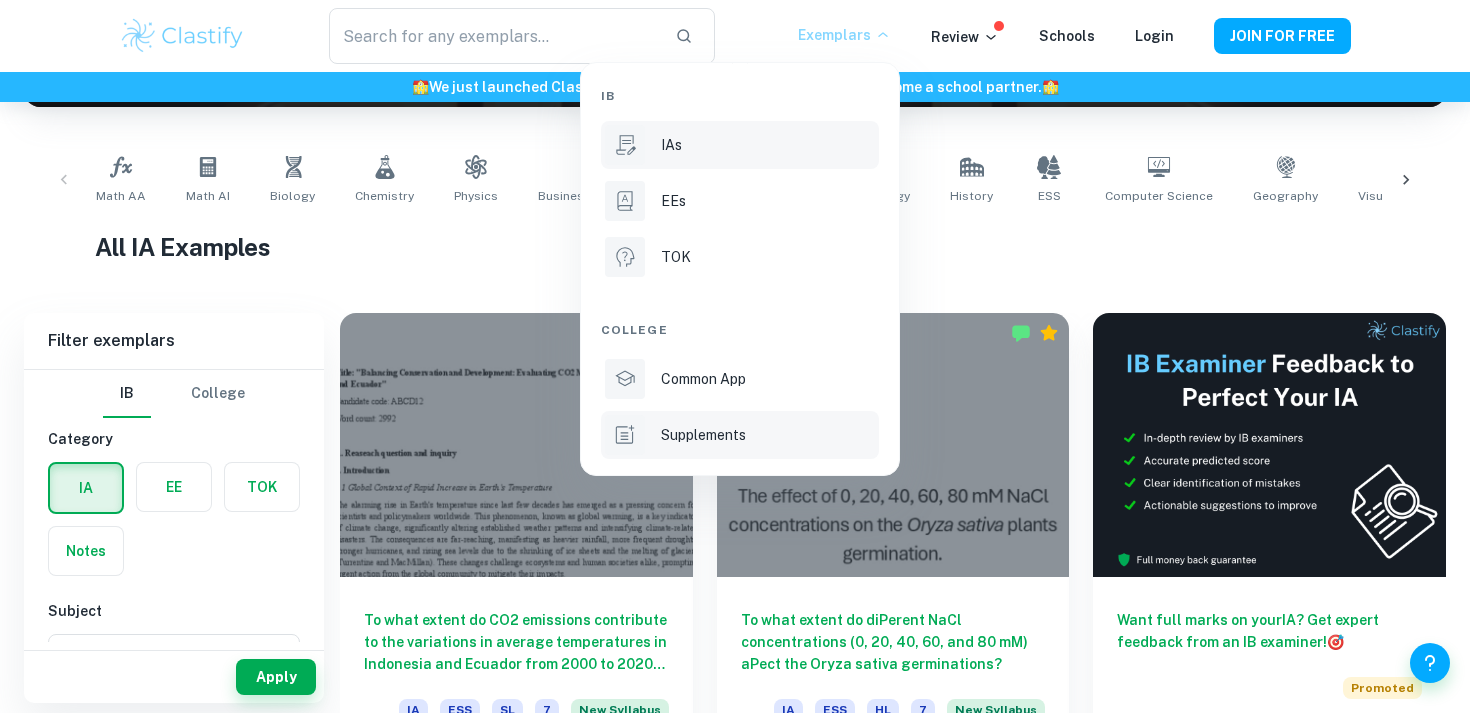 click on "Supplements" at bounding box center [703, 435] 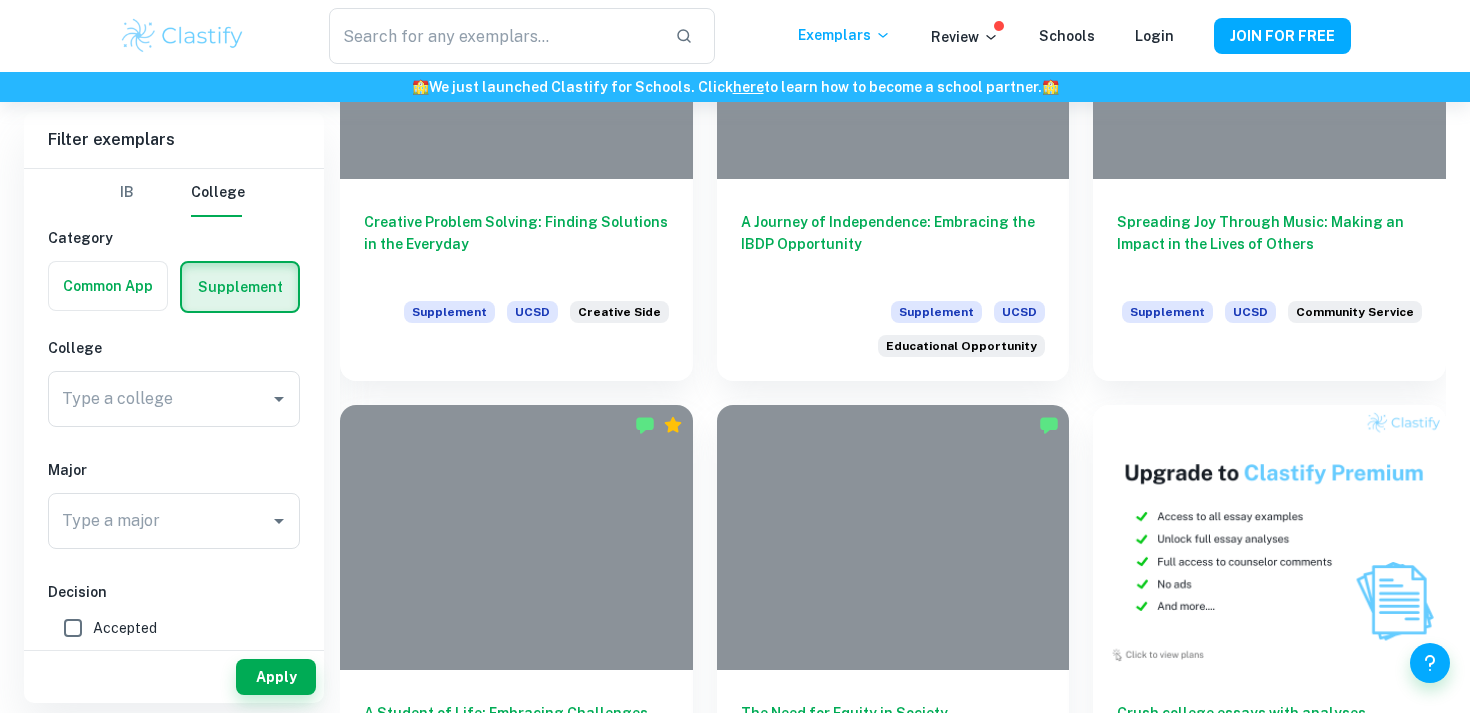 scroll, scrollTop: 763, scrollLeft: 0, axis: vertical 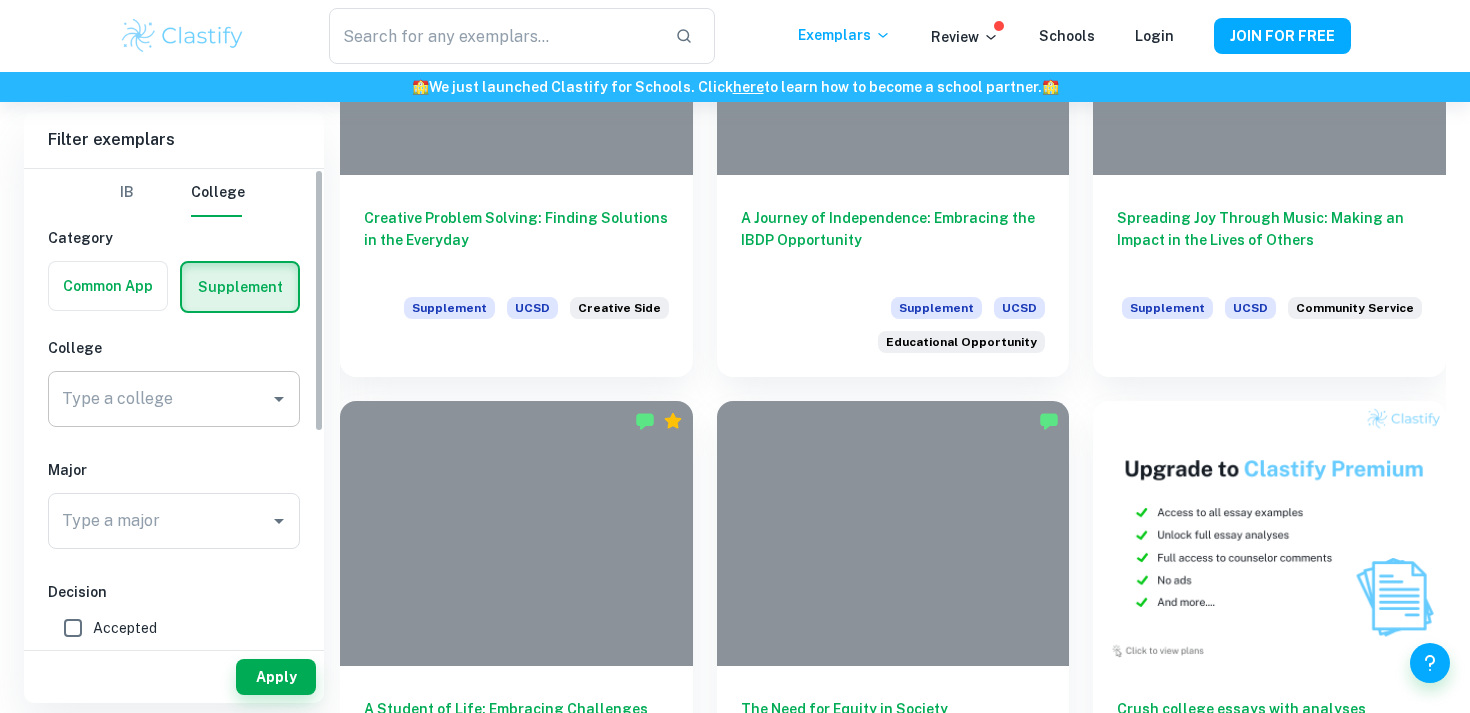 click on "Type a college" at bounding box center (159, 399) 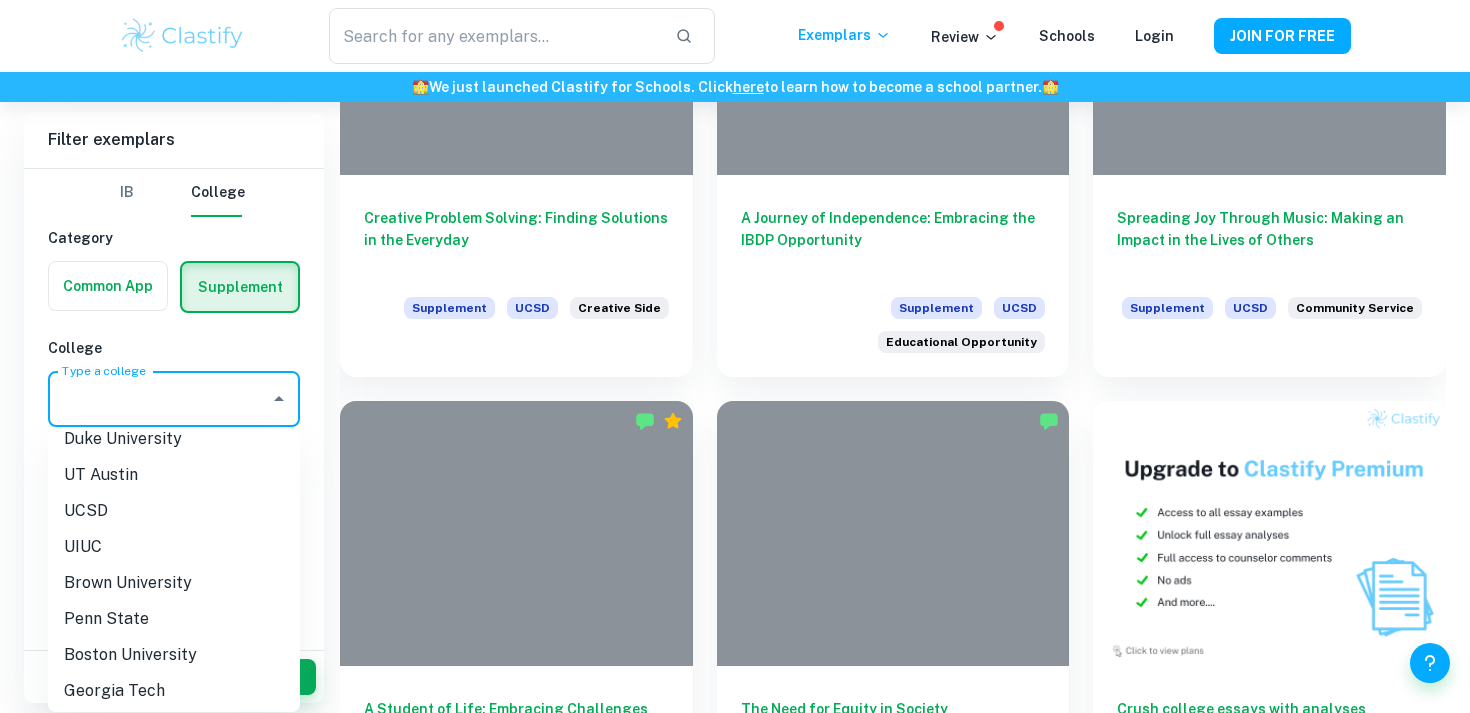 scroll, scrollTop: 640, scrollLeft: 0, axis: vertical 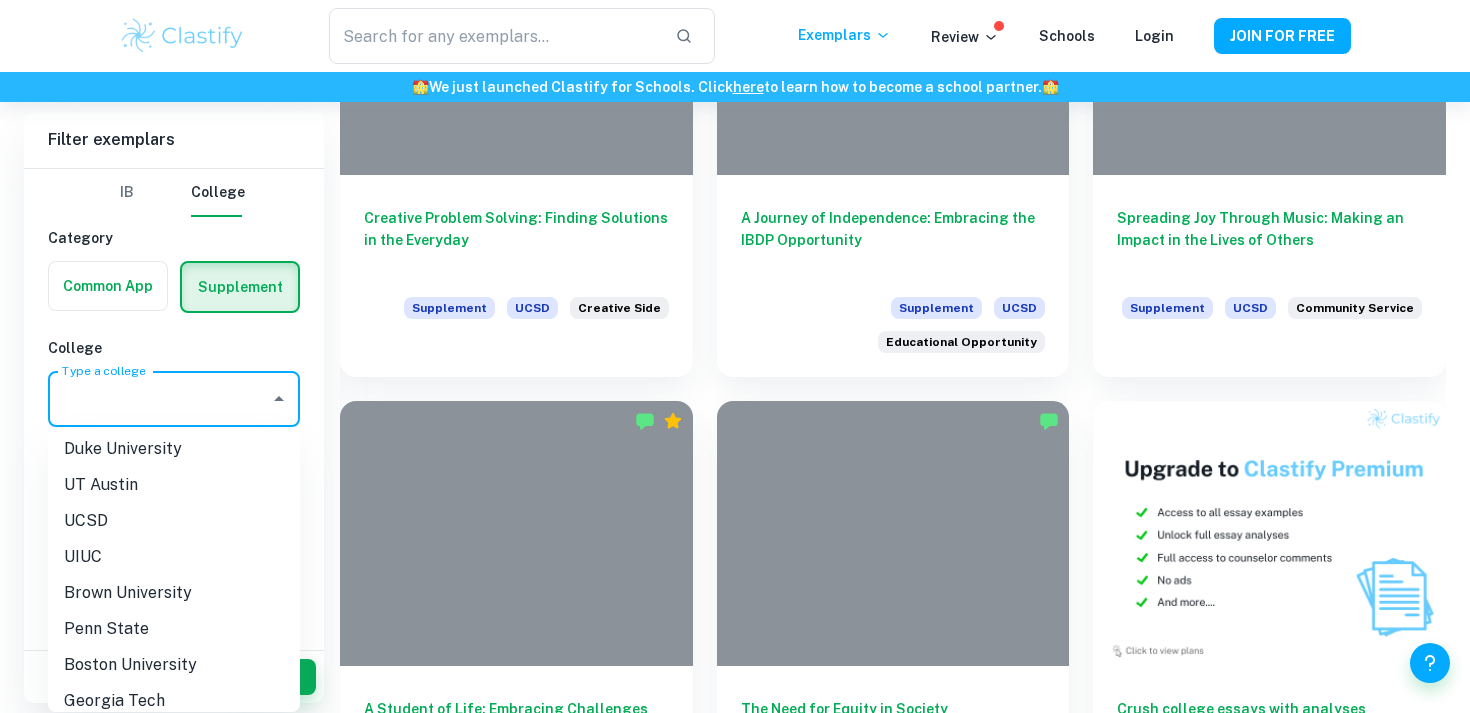 click on "Duke University" at bounding box center [174, 449] 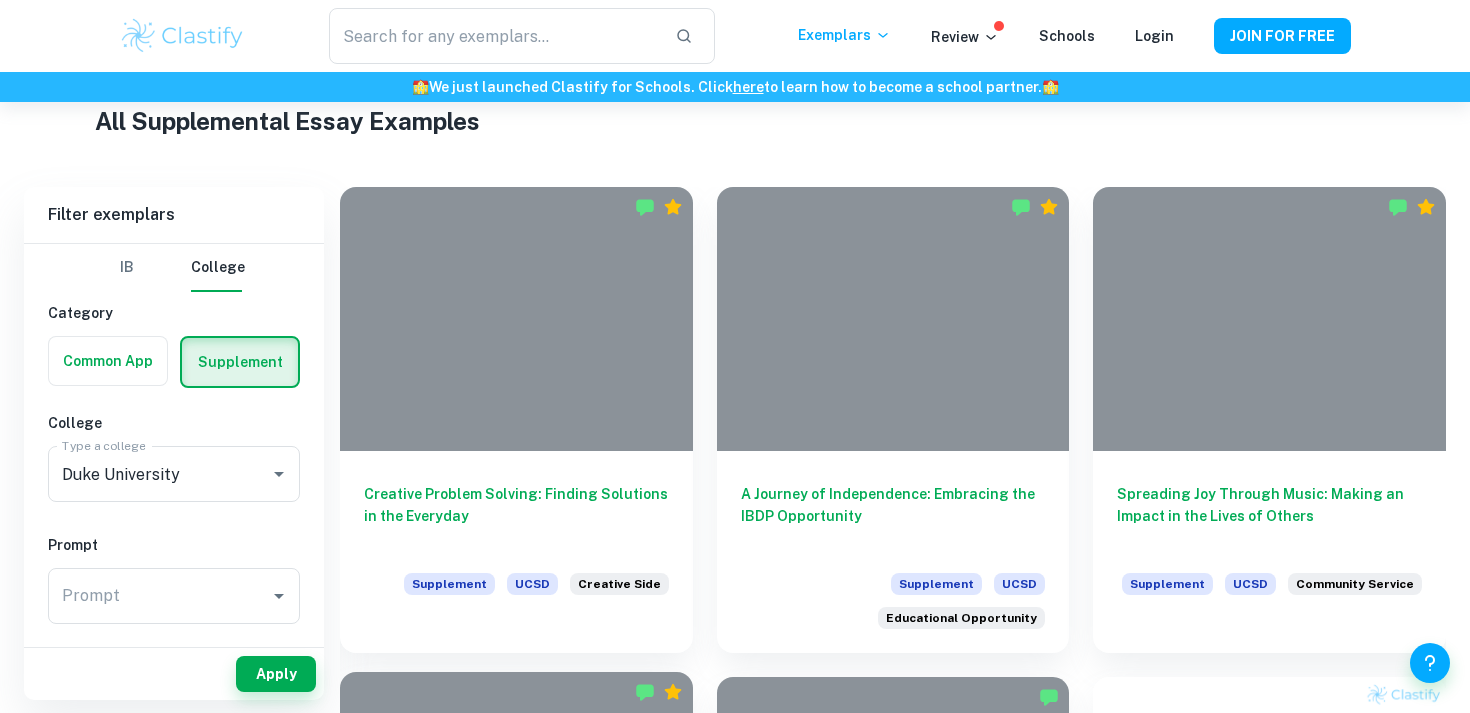 scroll, scrollTop: 484, scrollLeft: 0, axis: vertical 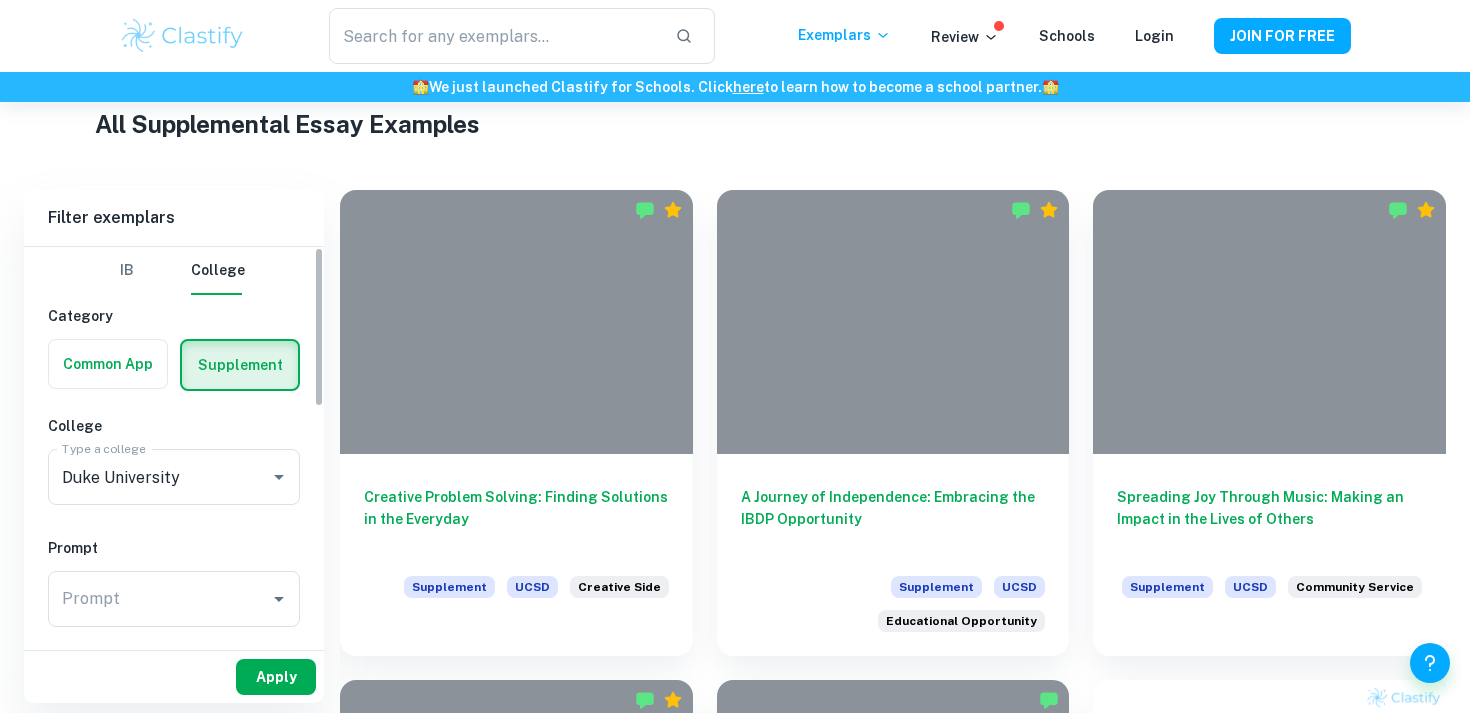 click on "Apply" at bounding box center (276, 677) 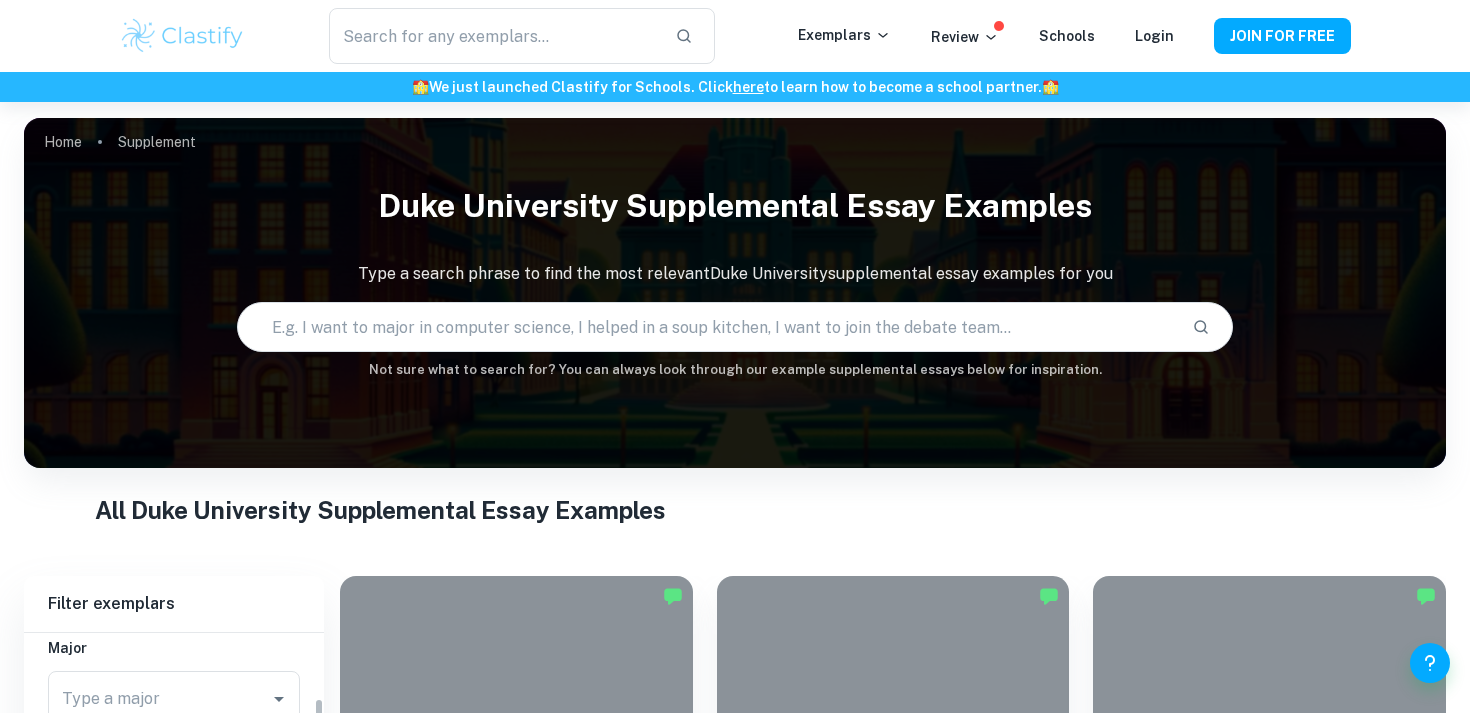 scroll, scrollTop: 409, scrollLeft: 0, axis: vertical 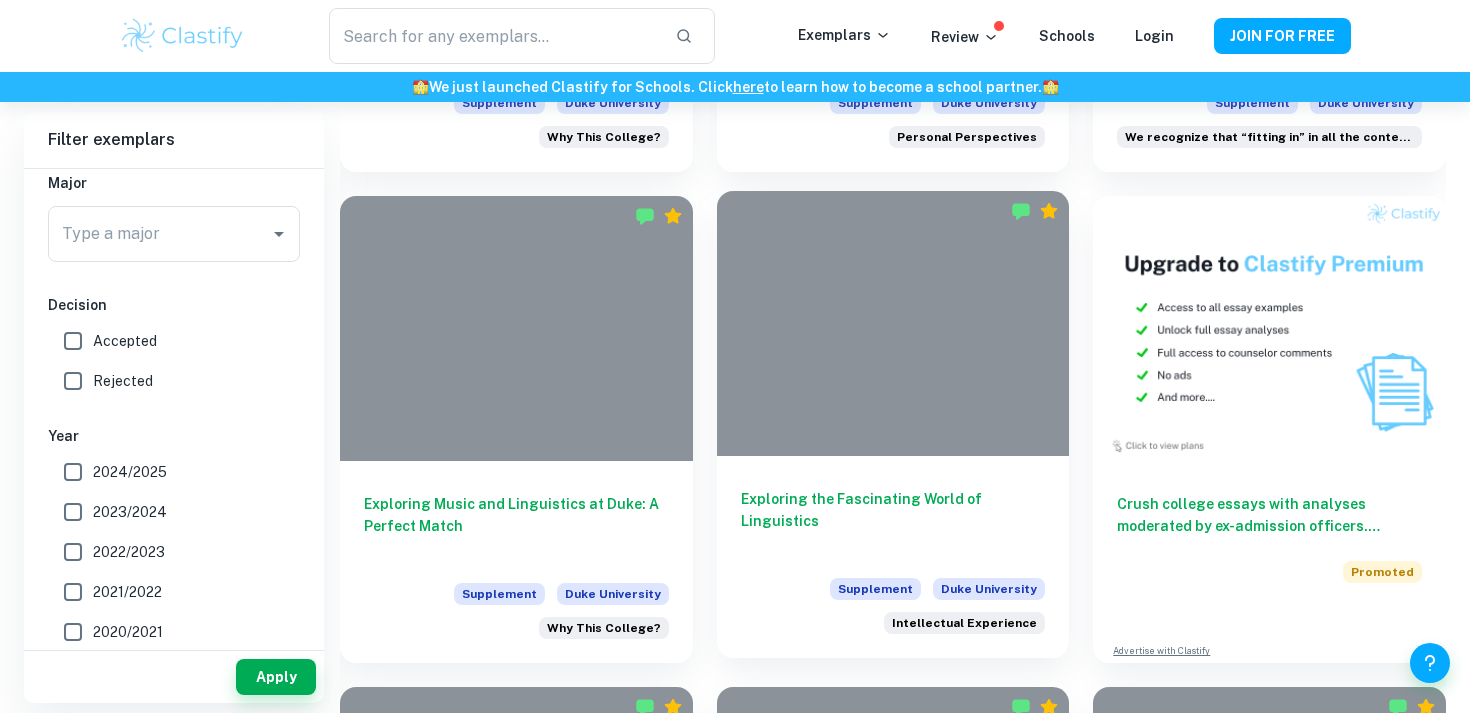 click on "Exploring the Fascinating World of Linguistics" at bounding box center [893, 521] 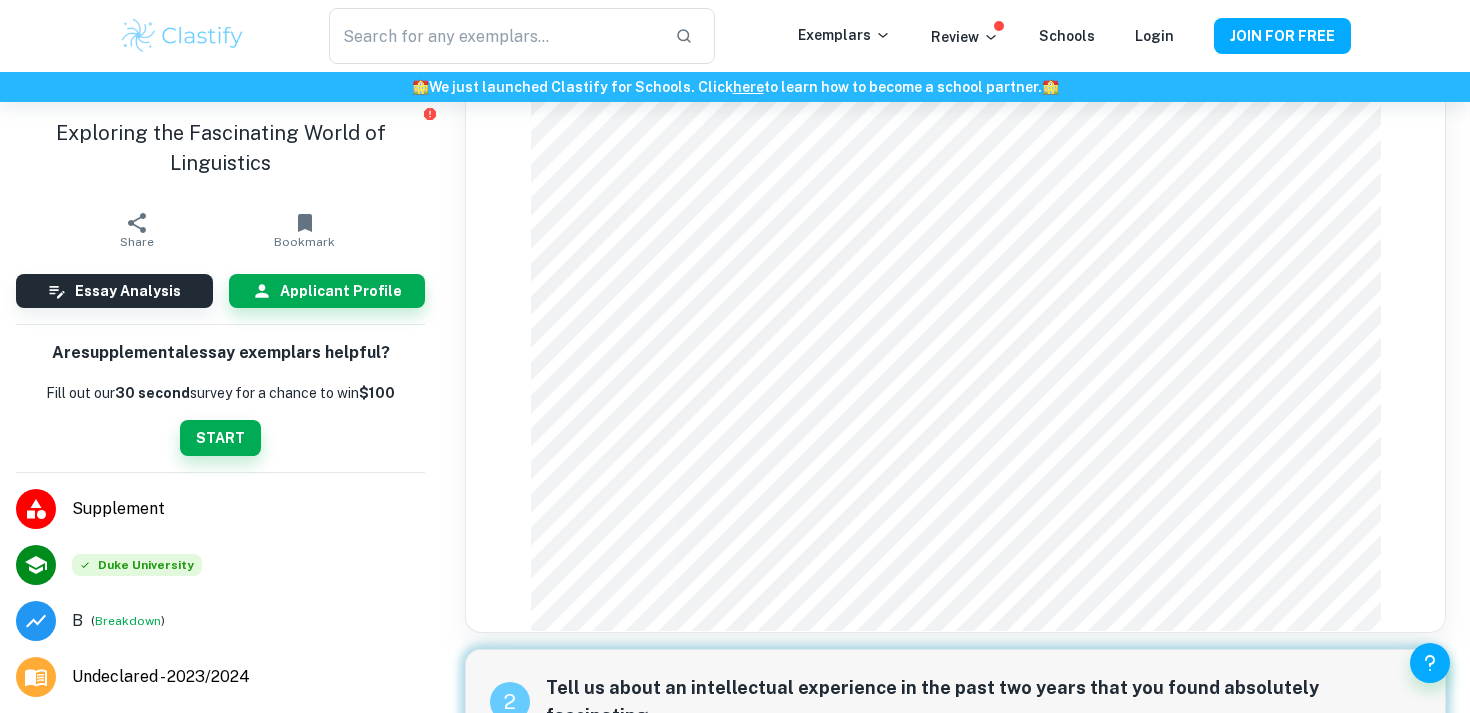 scroll, scrollTop: 0, scrollLeft: 0, axis: both 